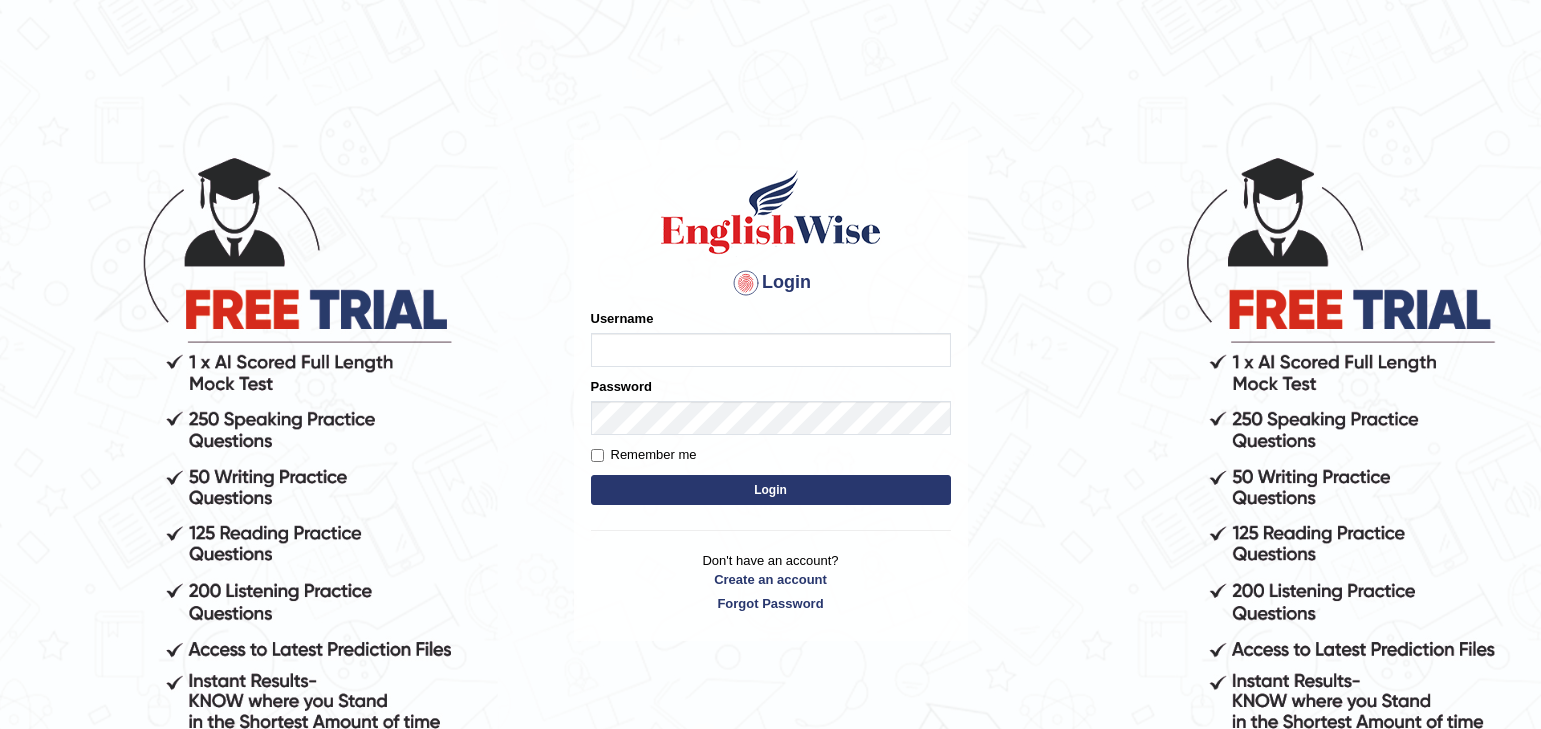 scroll, scrollTop: 0, scrollLeft: 0, axis: both 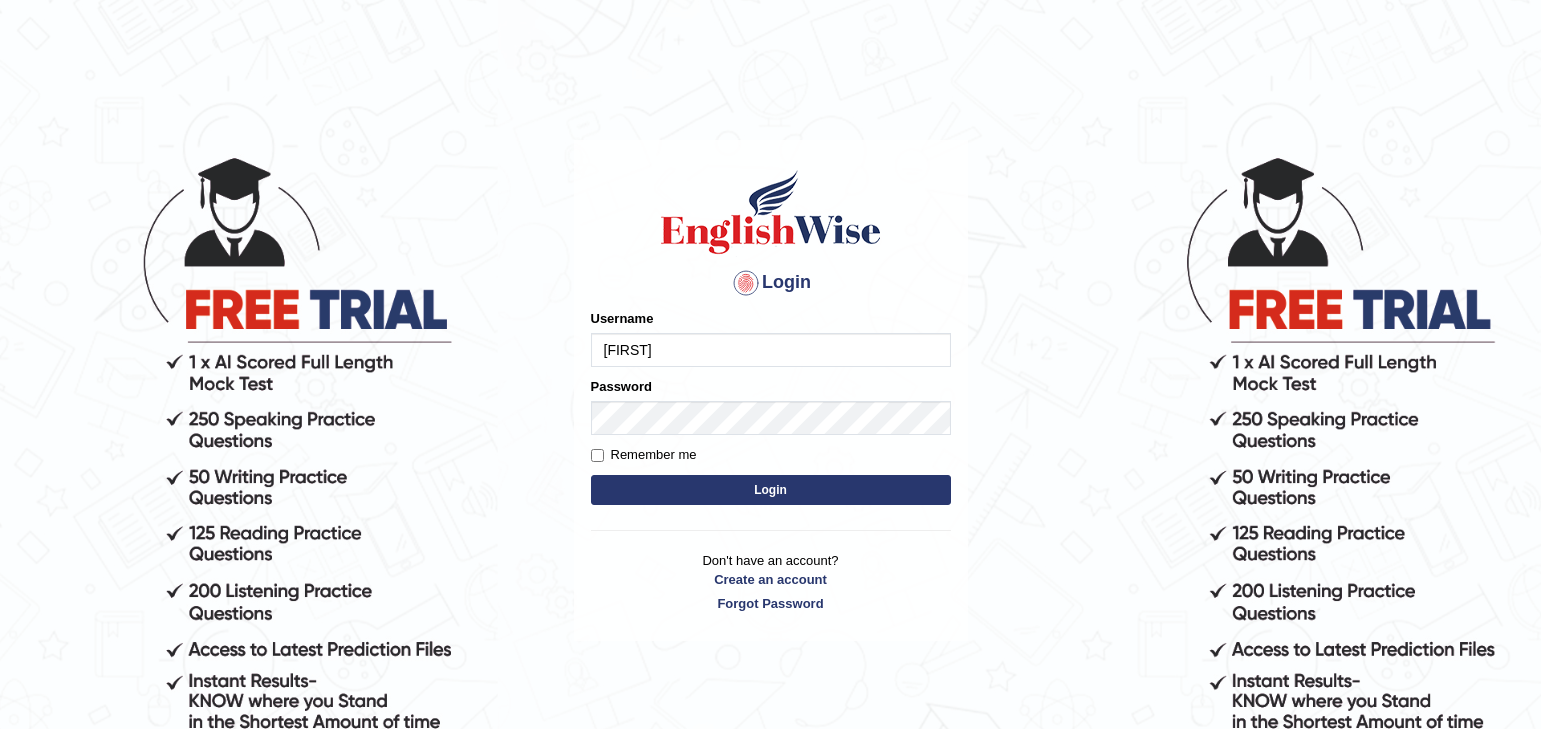 click on "Login" at bounding box center [771, 490] 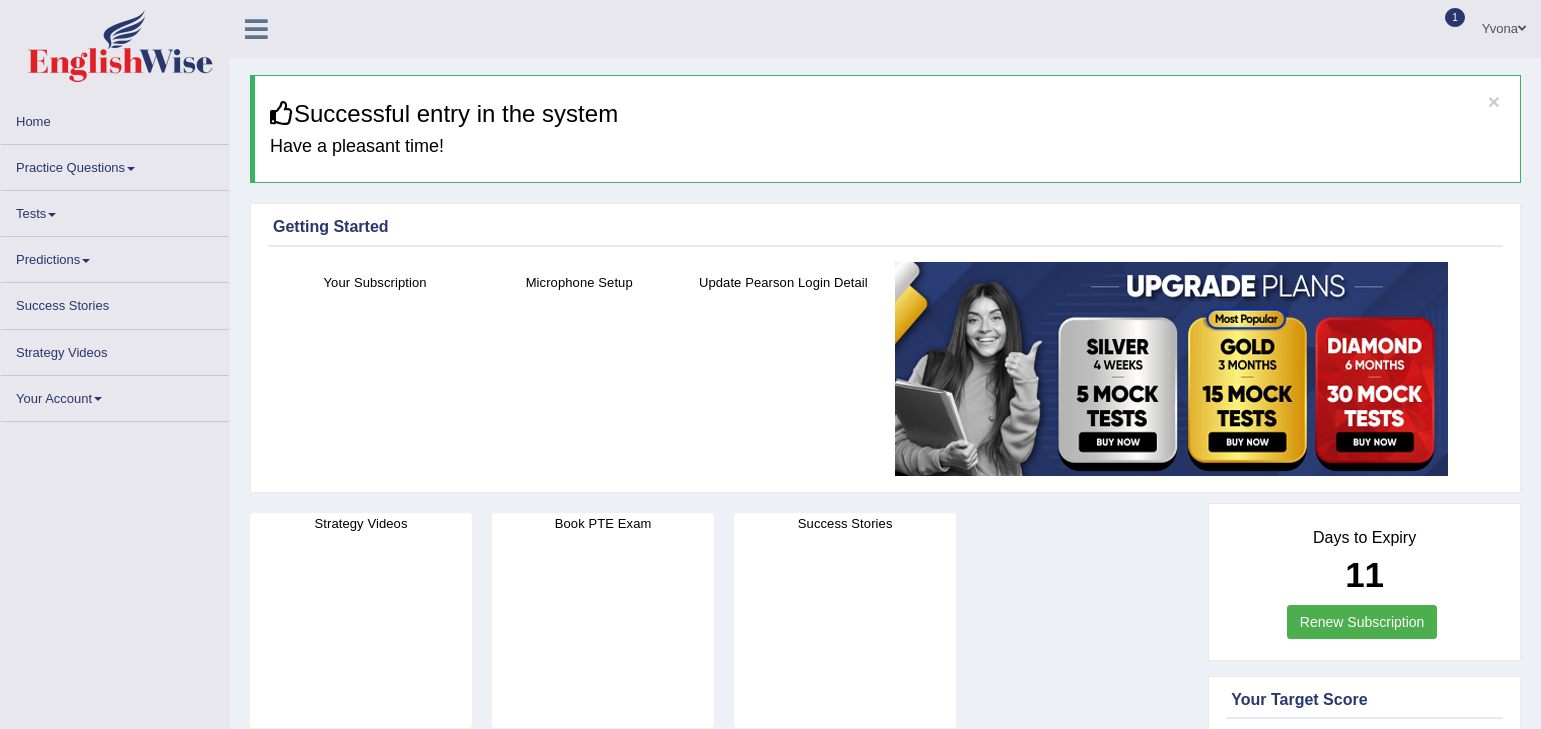scroll, scrollTop: 0, scrollLeft: 0, axis: both 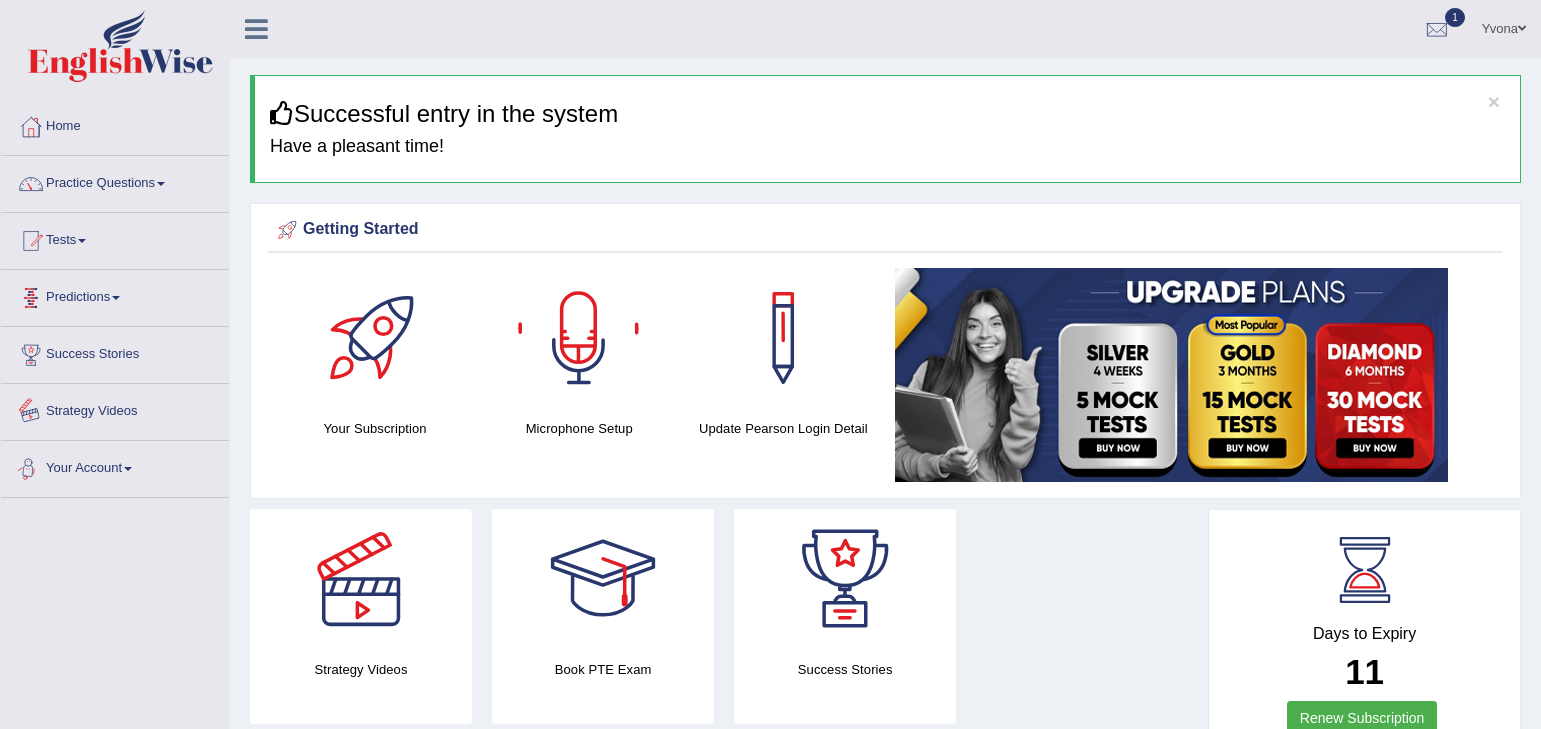 click on "Tests" at bounding box center (115, 238) 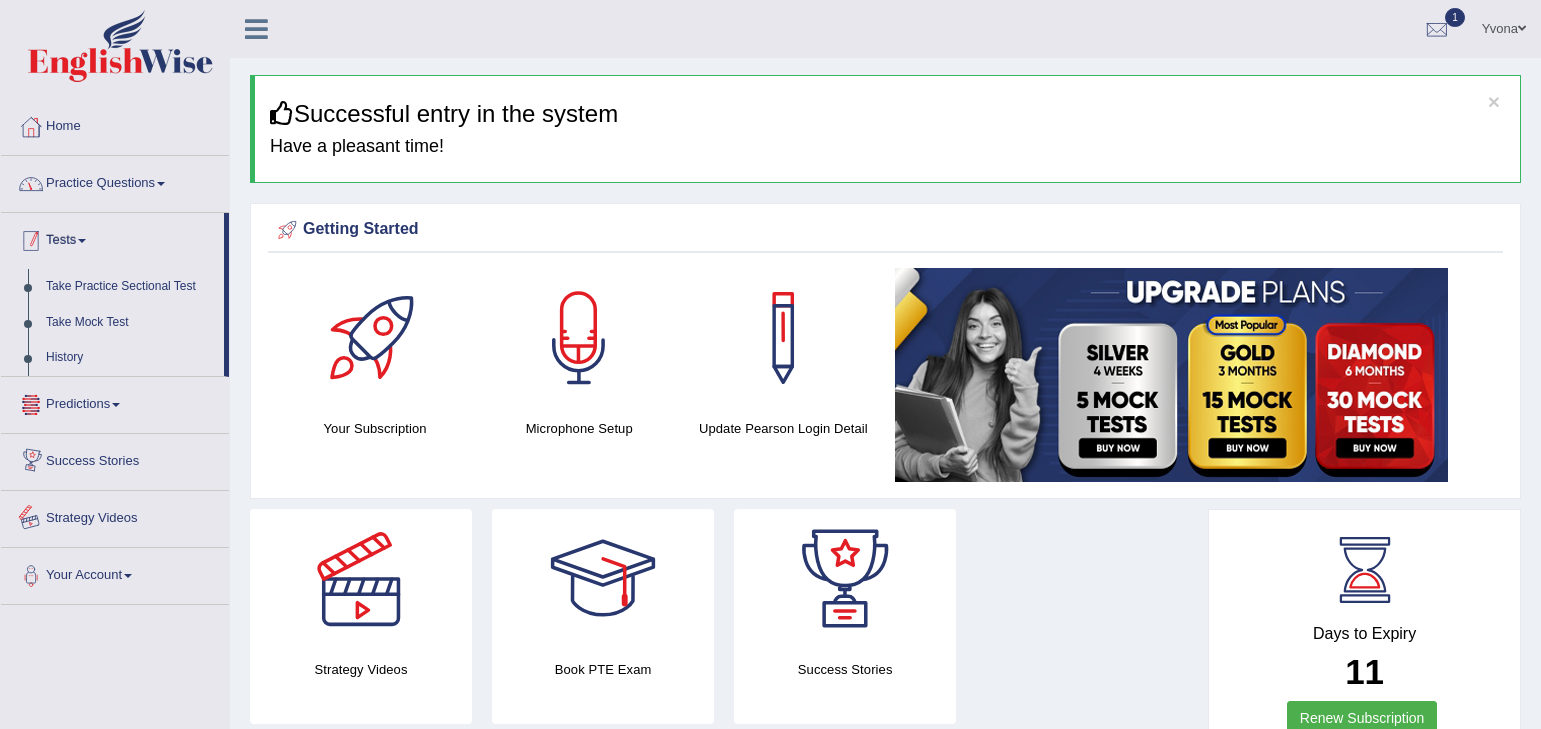 click on "Practice Questions" at bounding box center (115, 181) 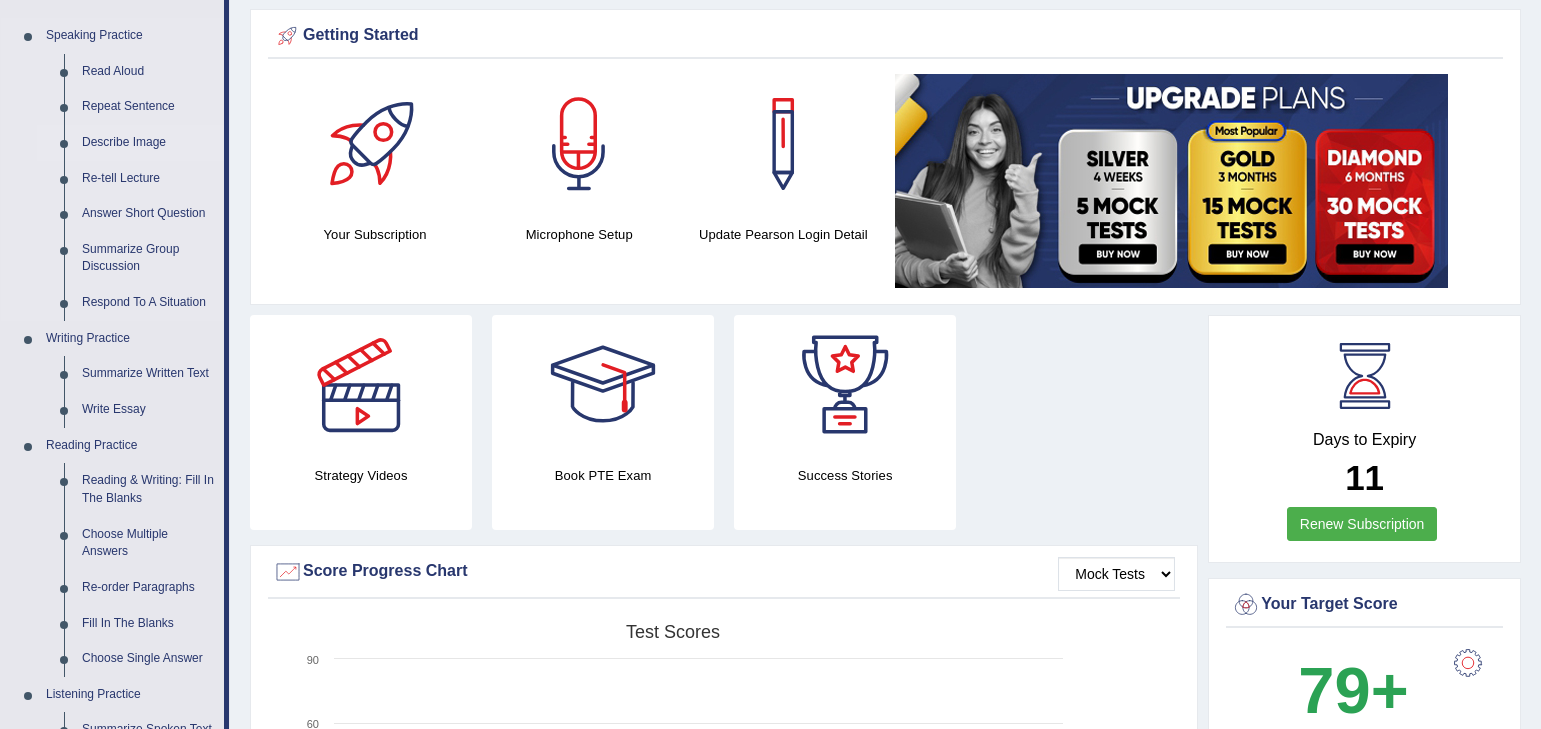 scroll, scrollTop: 600, scrollLeft: 0, axis: vertical 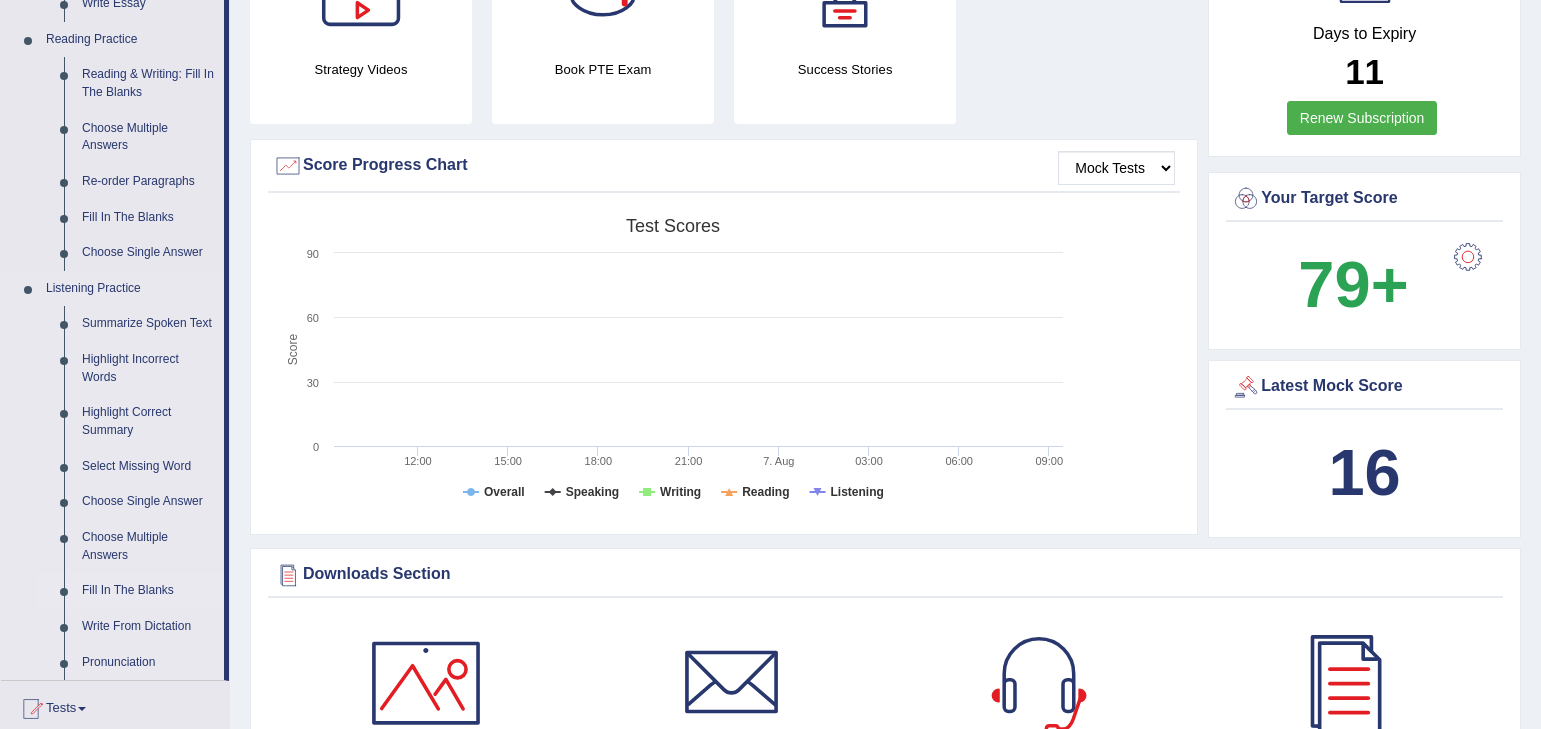 click on "Fill In The Blanks" at bounding box center [148, 591] 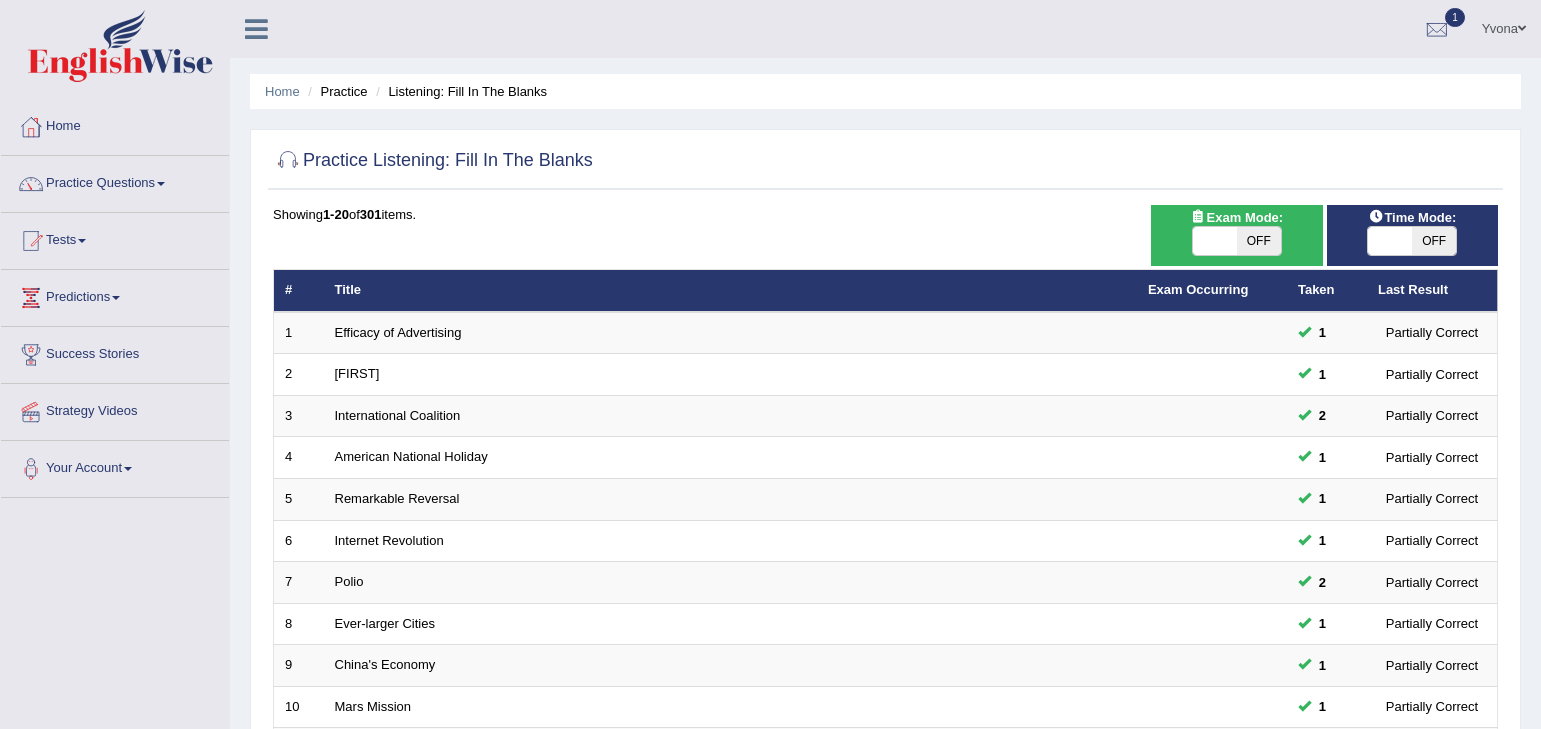 scroll, scrollTop: 0, scrollLeft: 0, axis: both 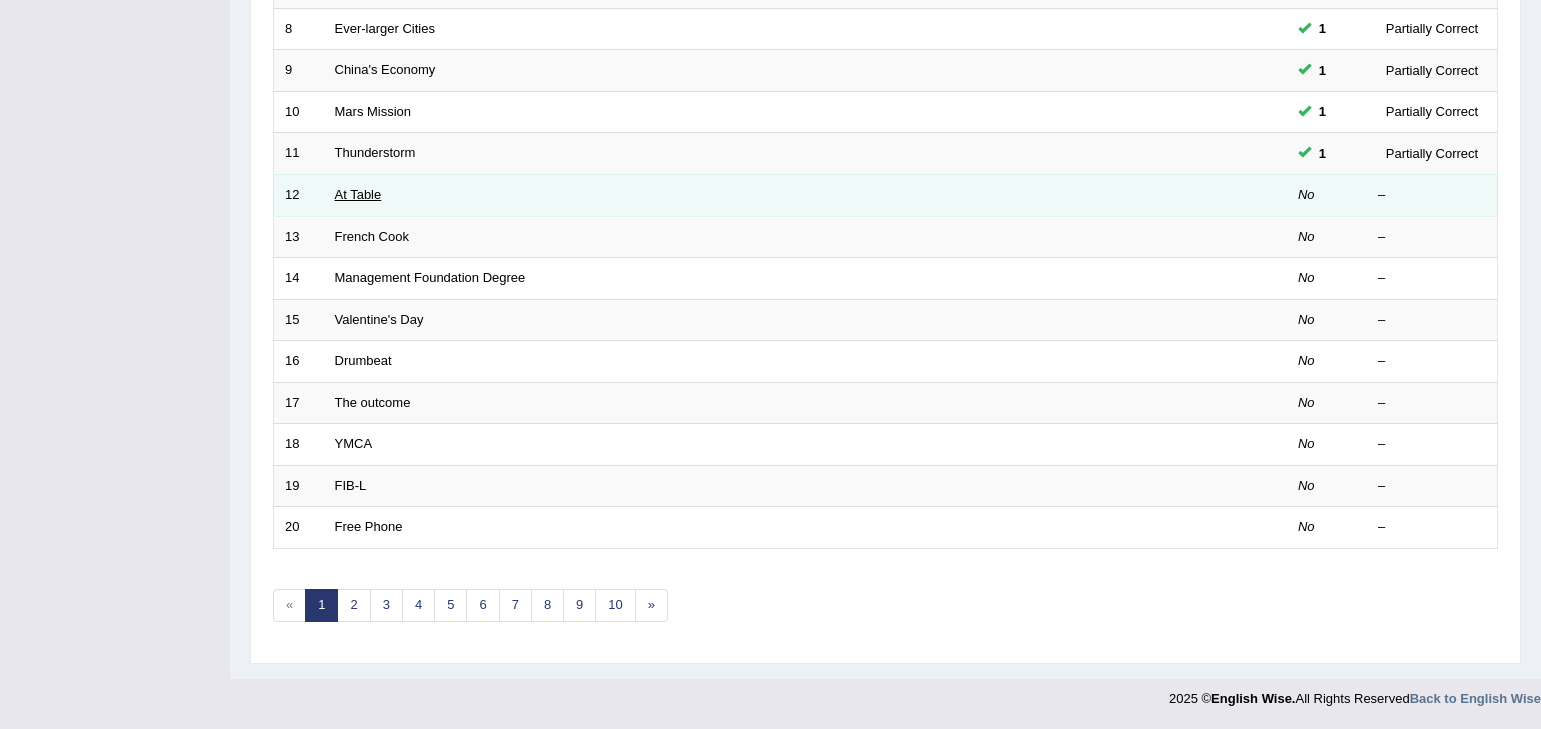 click on "At Table" at bounding box center (358, 194) 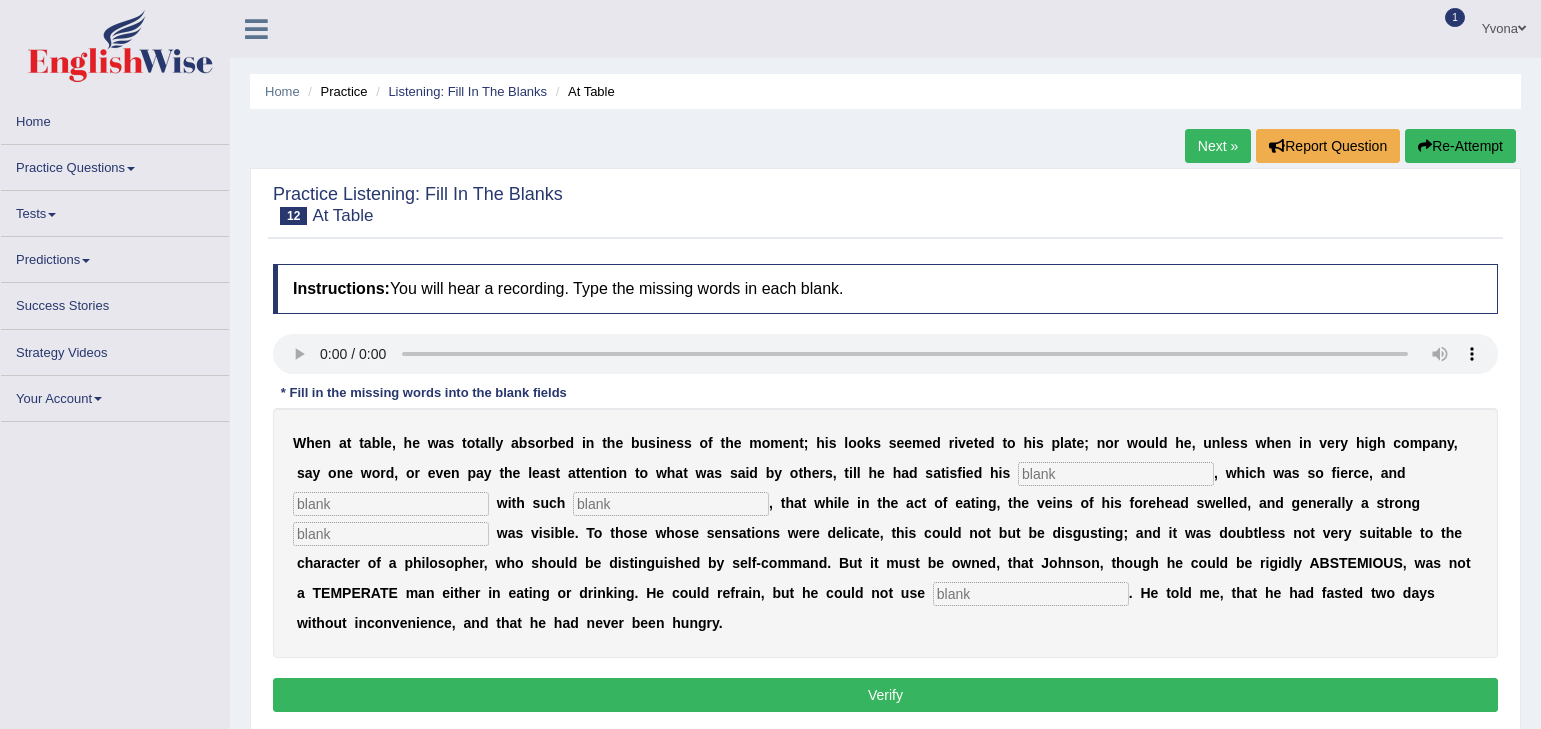 scroll, scrollTop: 0, scrollLeft: 0, axis: both 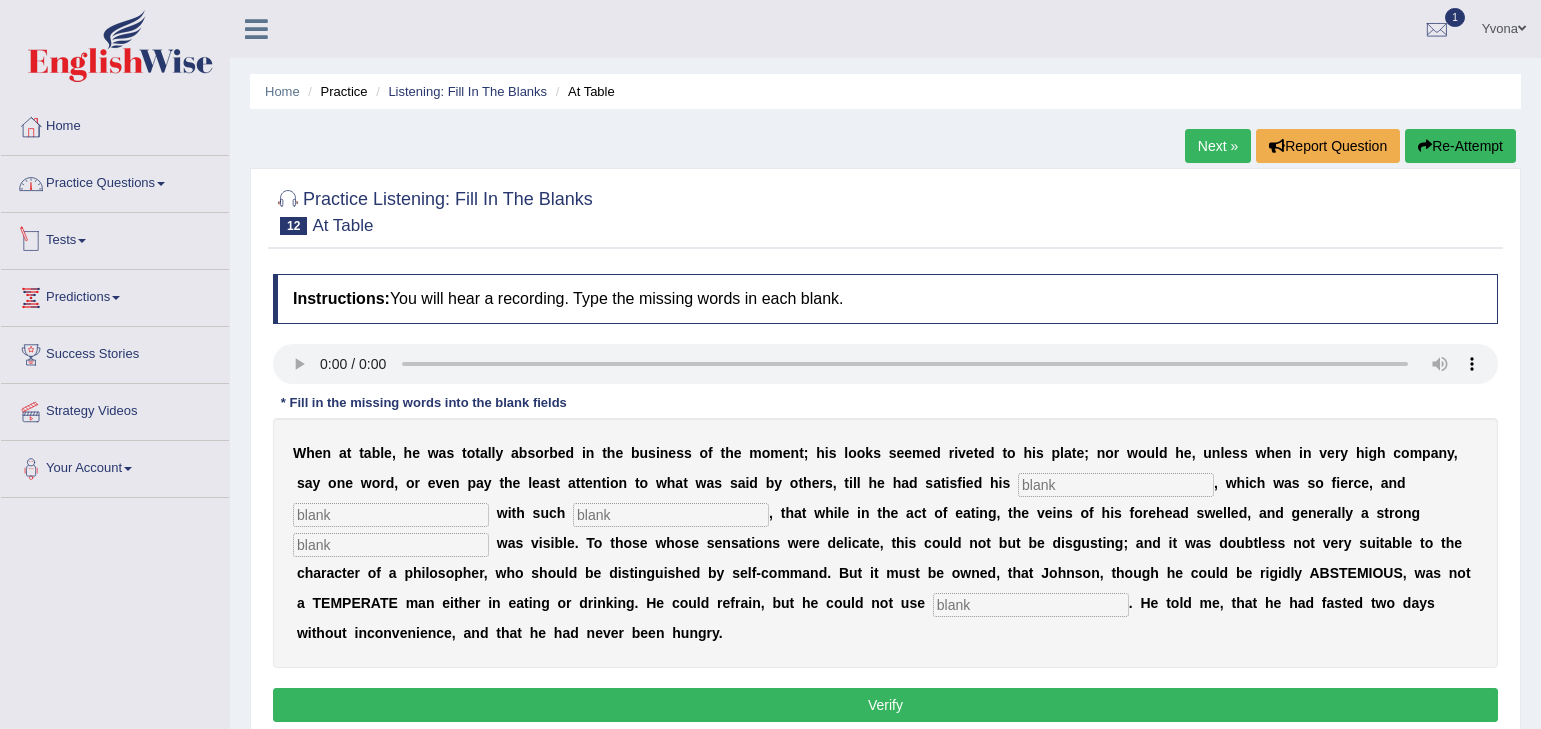 click on "Practice Questions" at bounding box center [115, 181] 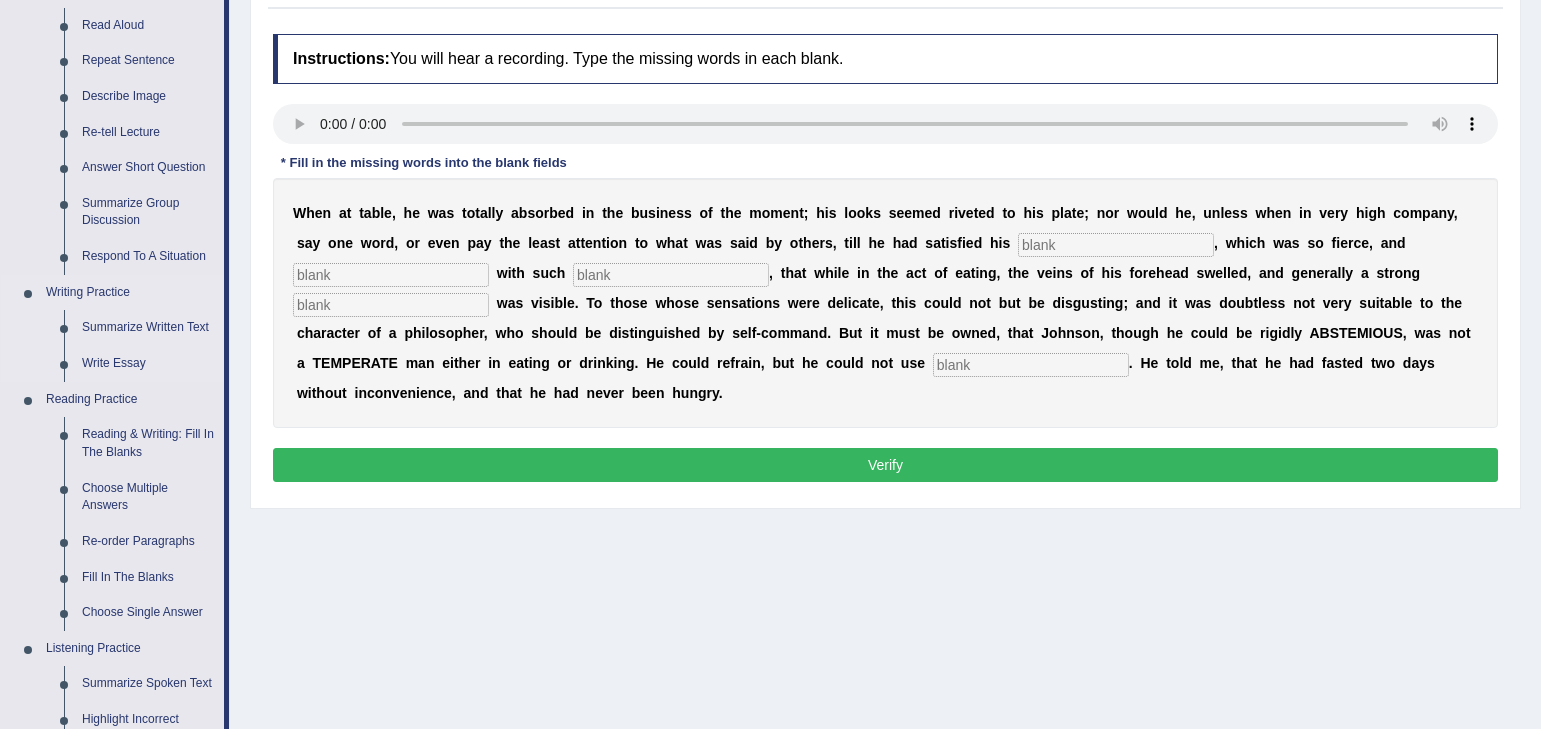 scroll, scrollTop: 480, scrollLeft: 0, axis: vertical 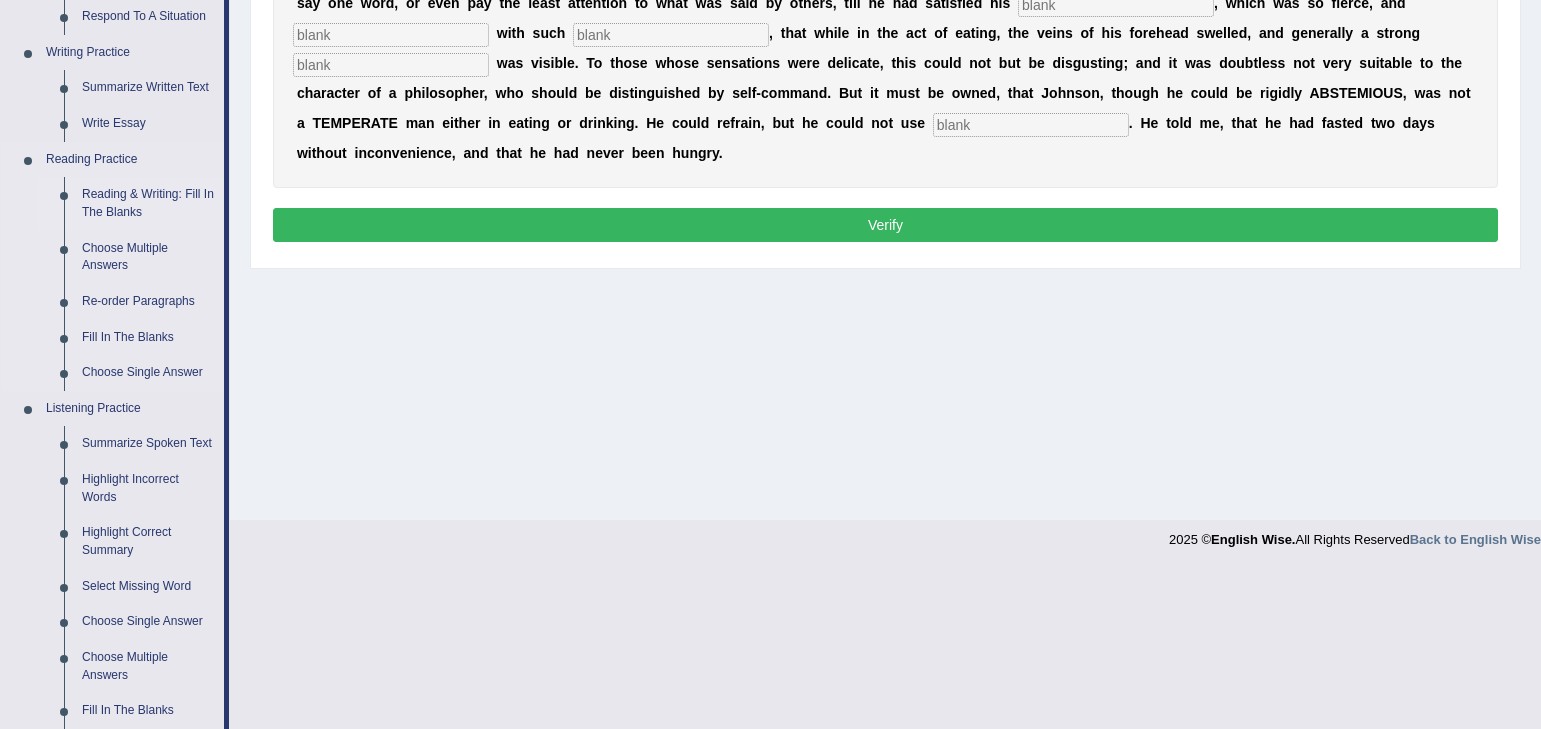 click on "Reading & Writing: Fill In The Blanks" at bounding box center (148, 203) 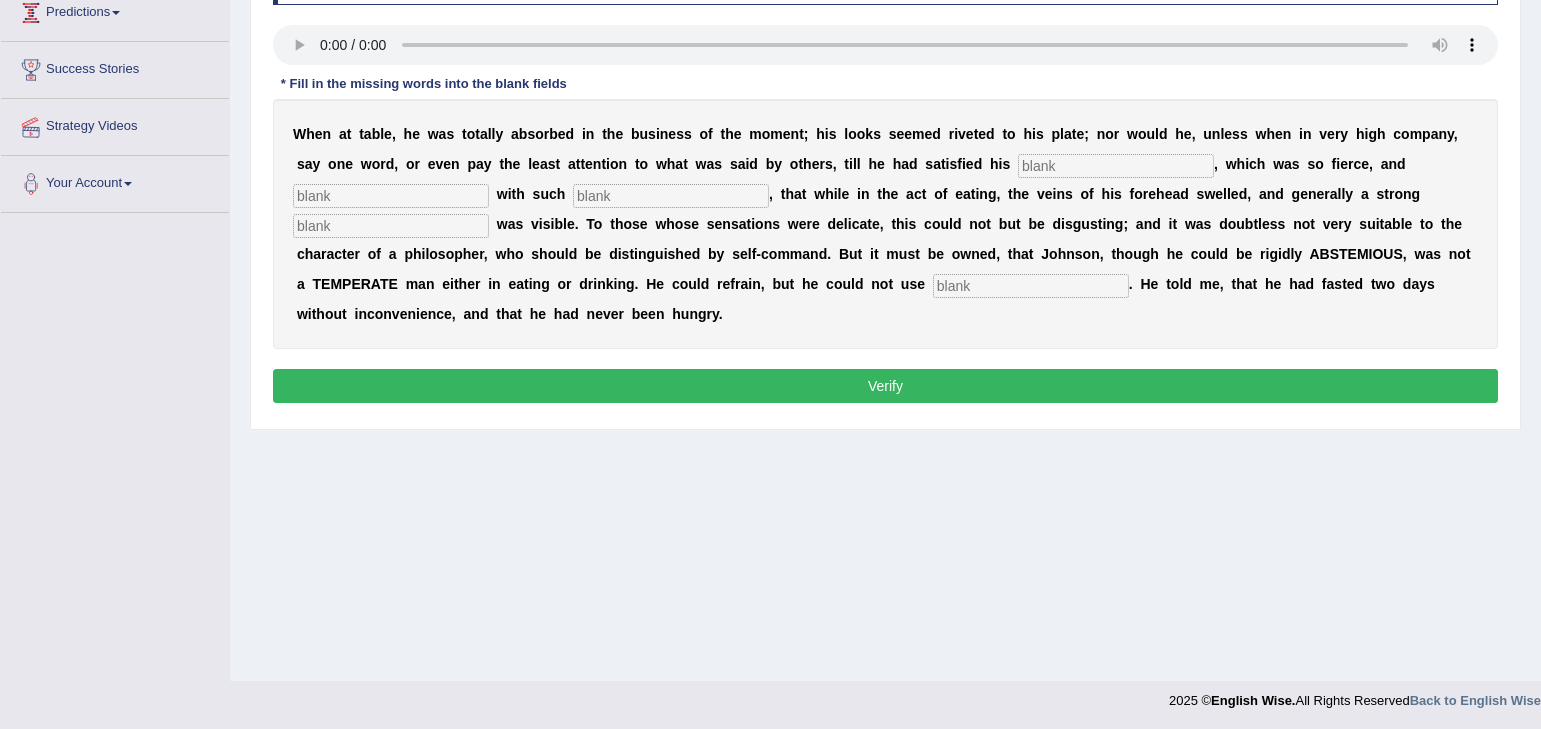 scroll, scrollTop: 321, scrollLeft: 0, axis: vertical 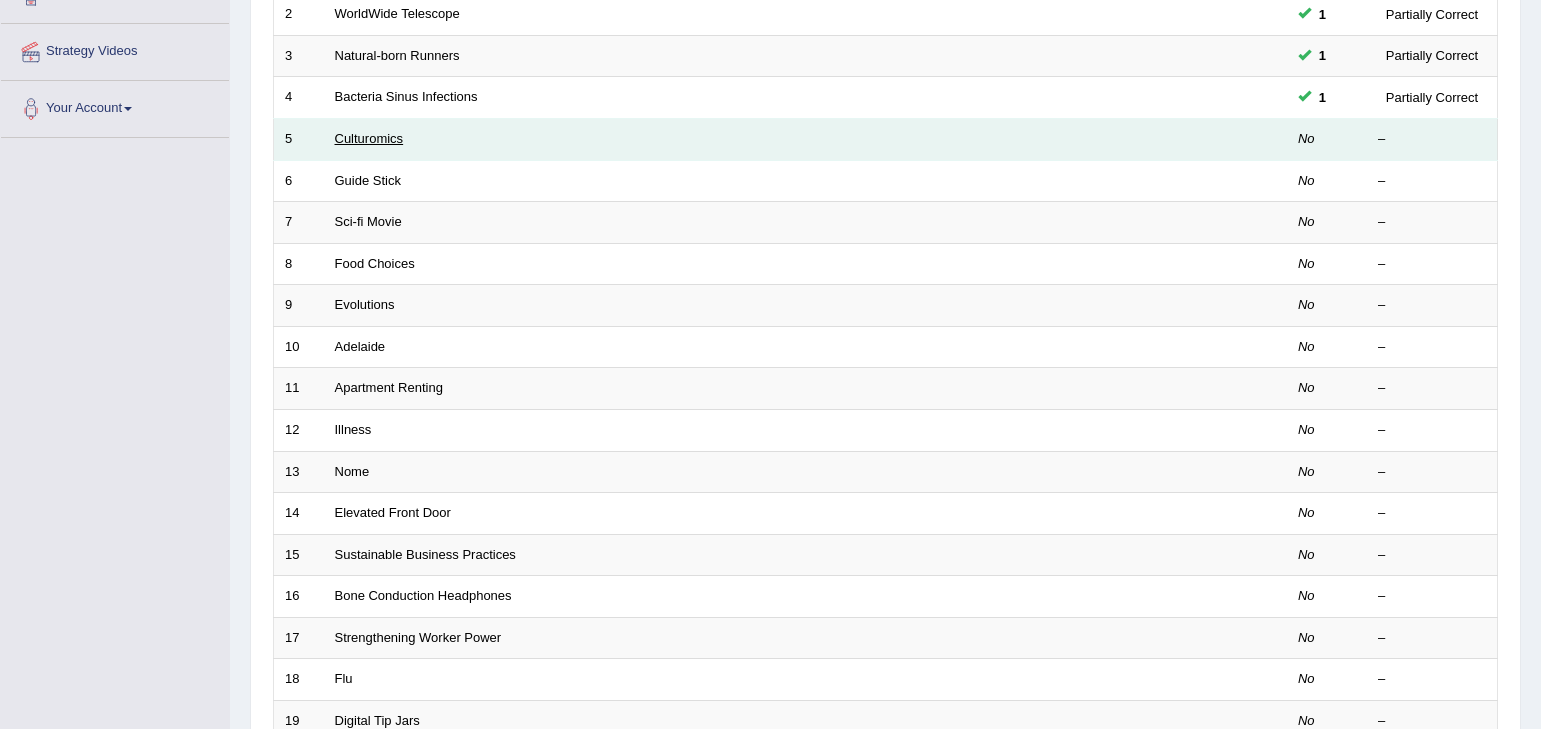 click on "Culturomics" at bounding box center (369, 138) 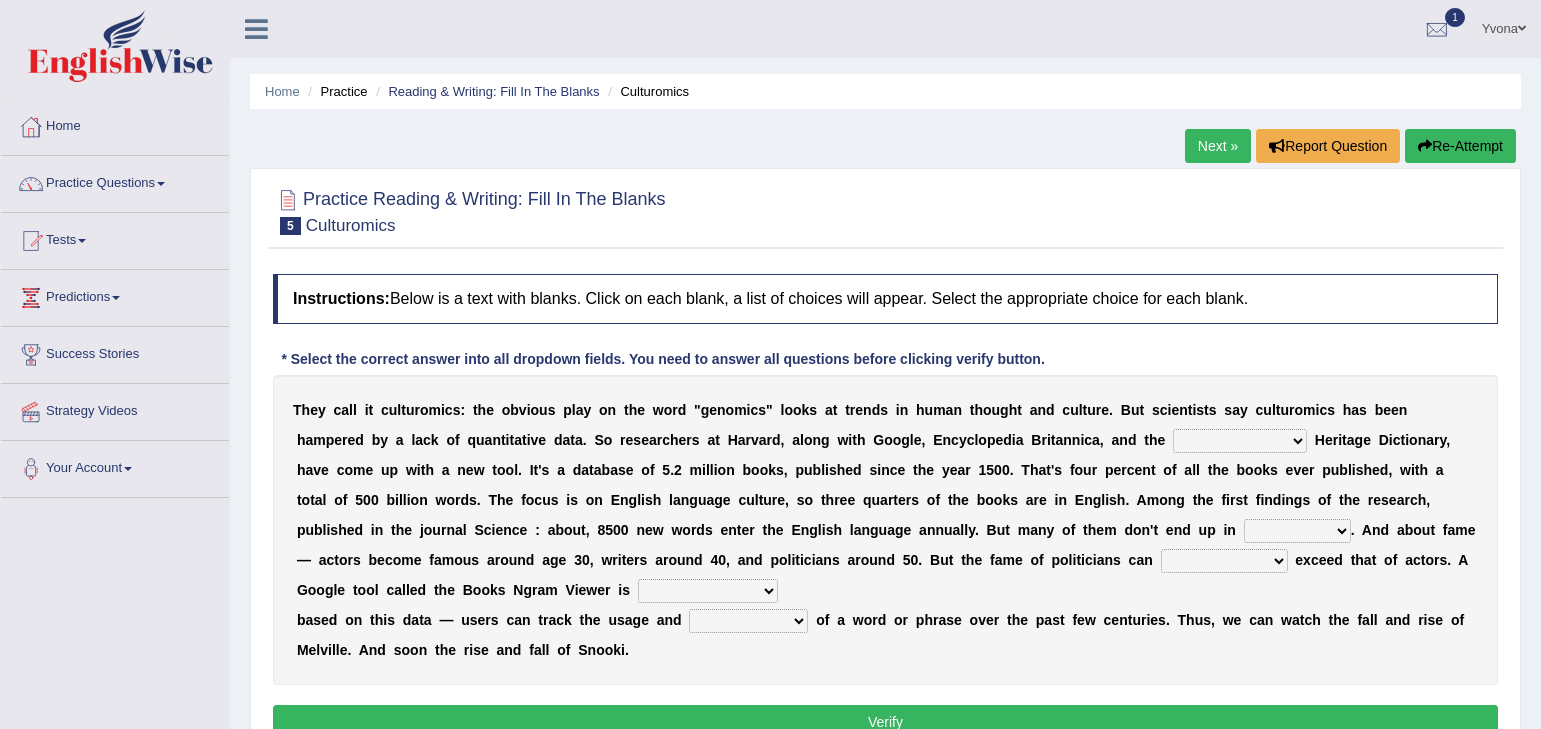 scroll, scrollTop: 0, scrollLeft: 0, axis: both 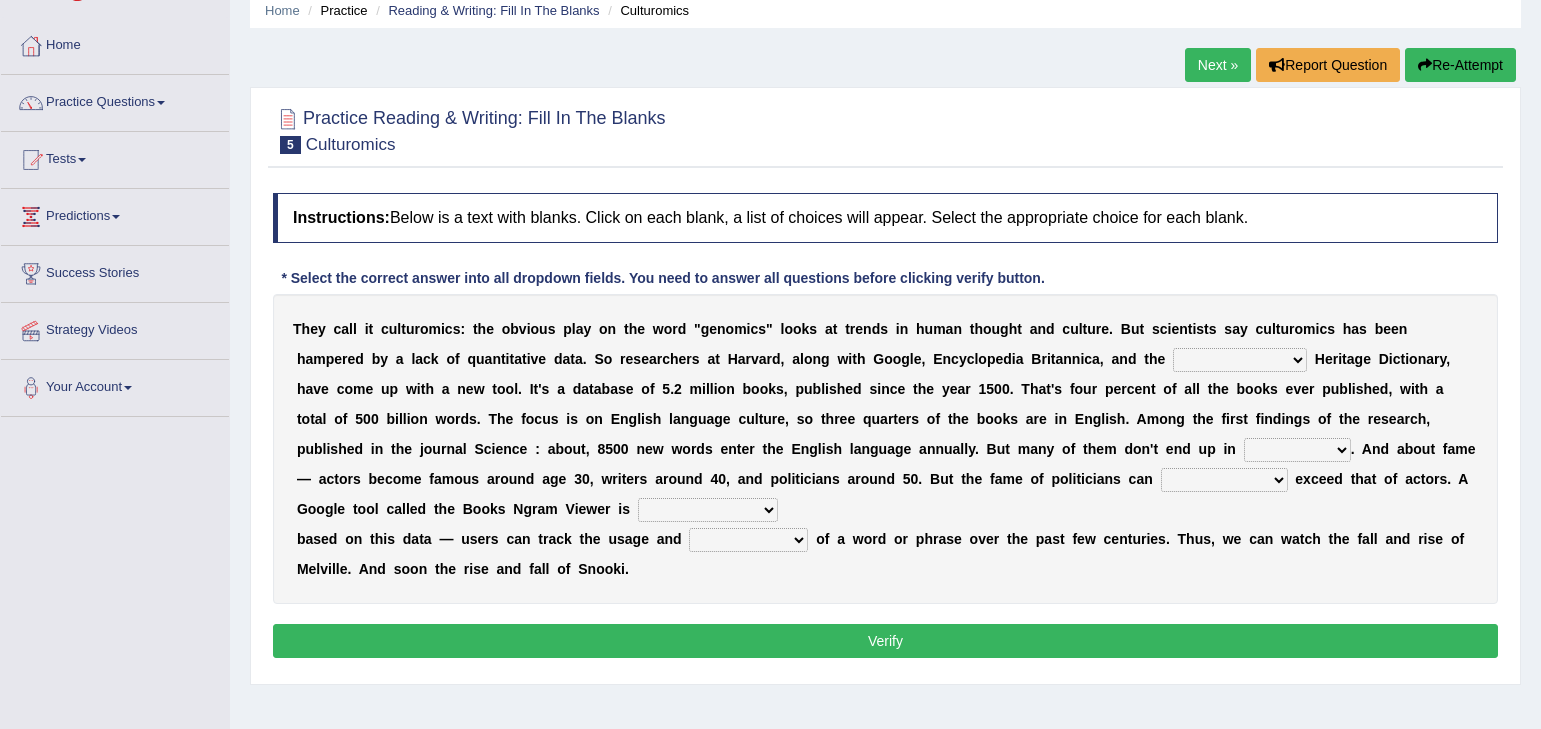 select on "American" 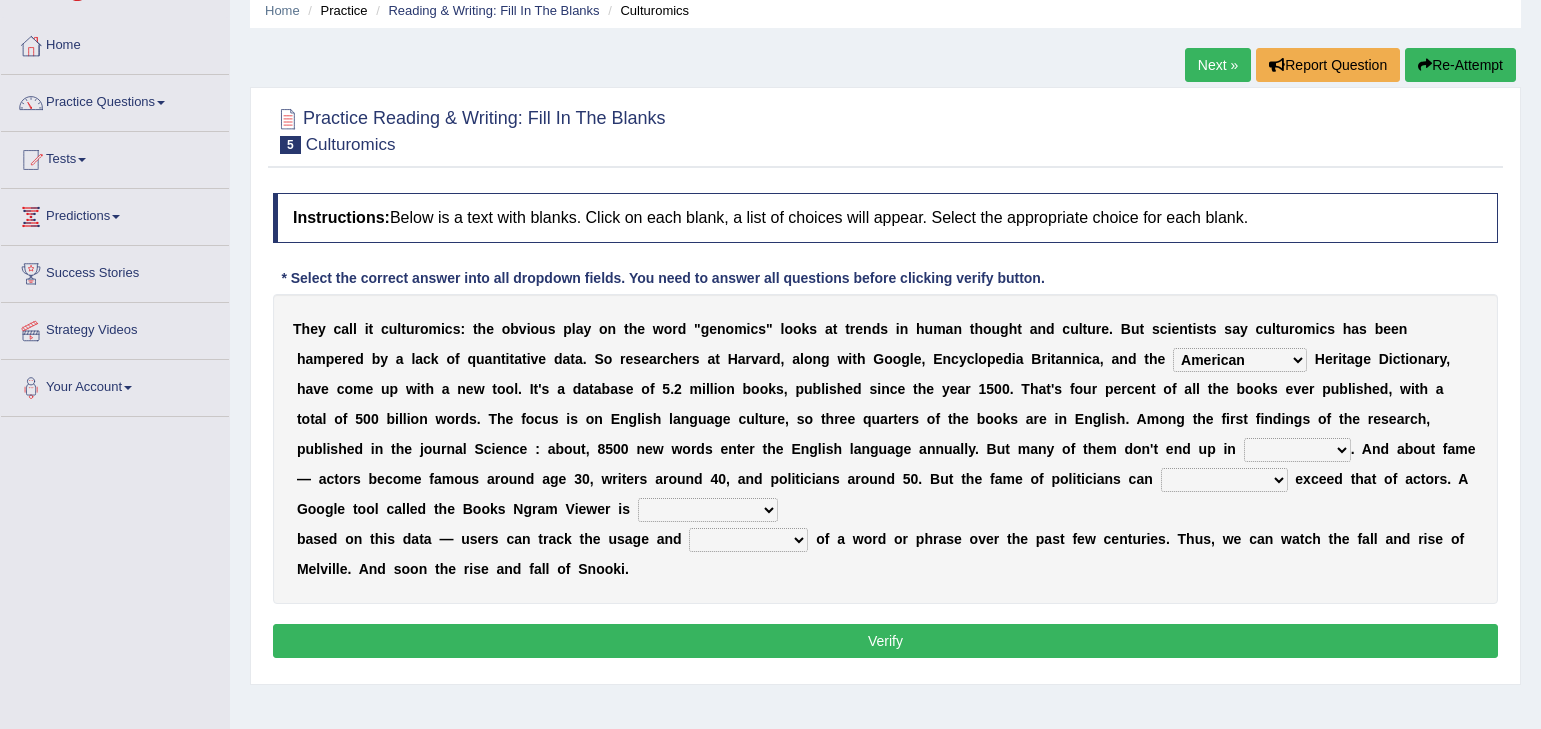 click on "Mettlesome Silicon Acetaminophen American" at bounding box center [1240, 360] 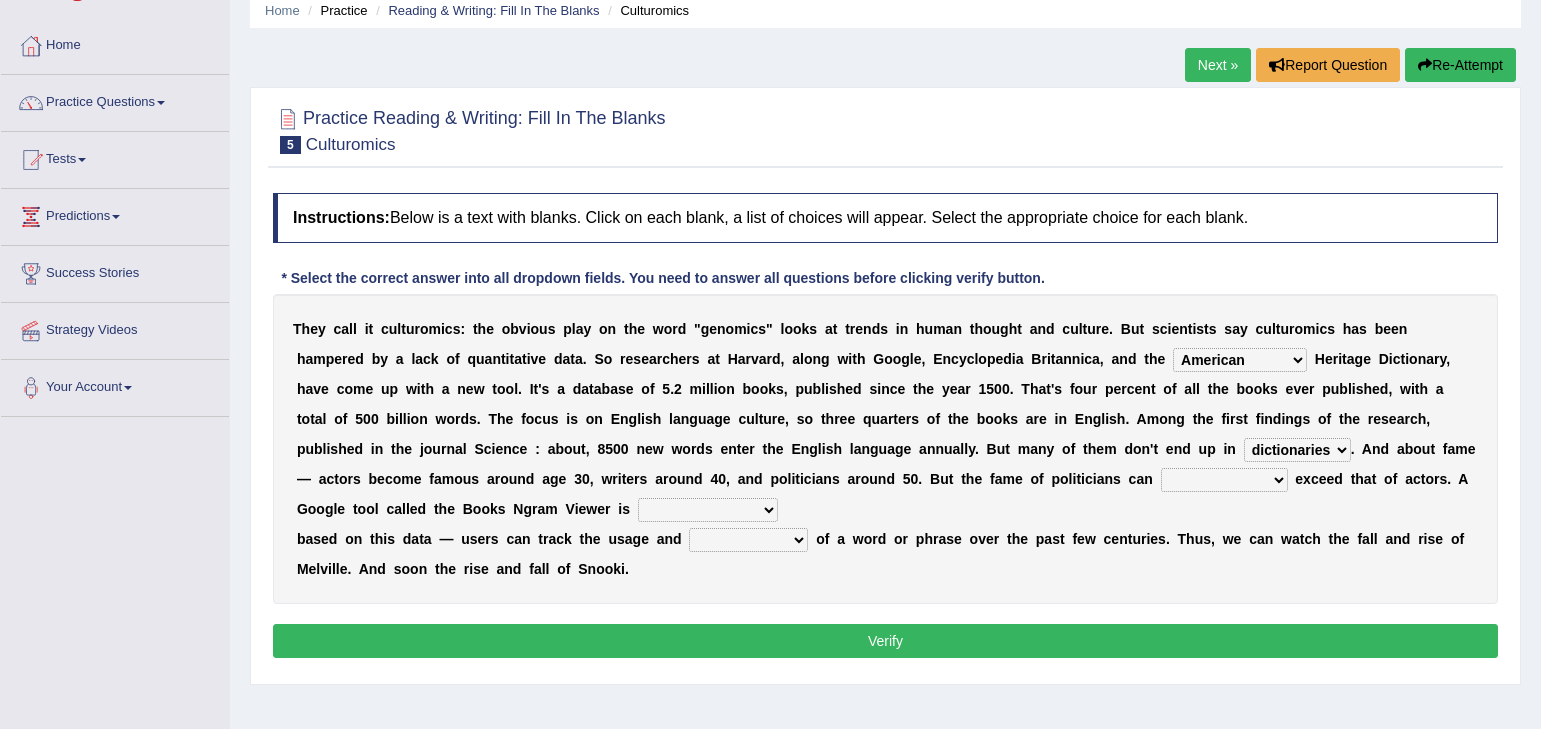 click on "veterinaries fairies dictionaries smithies" at bounding box center [1297, 450] 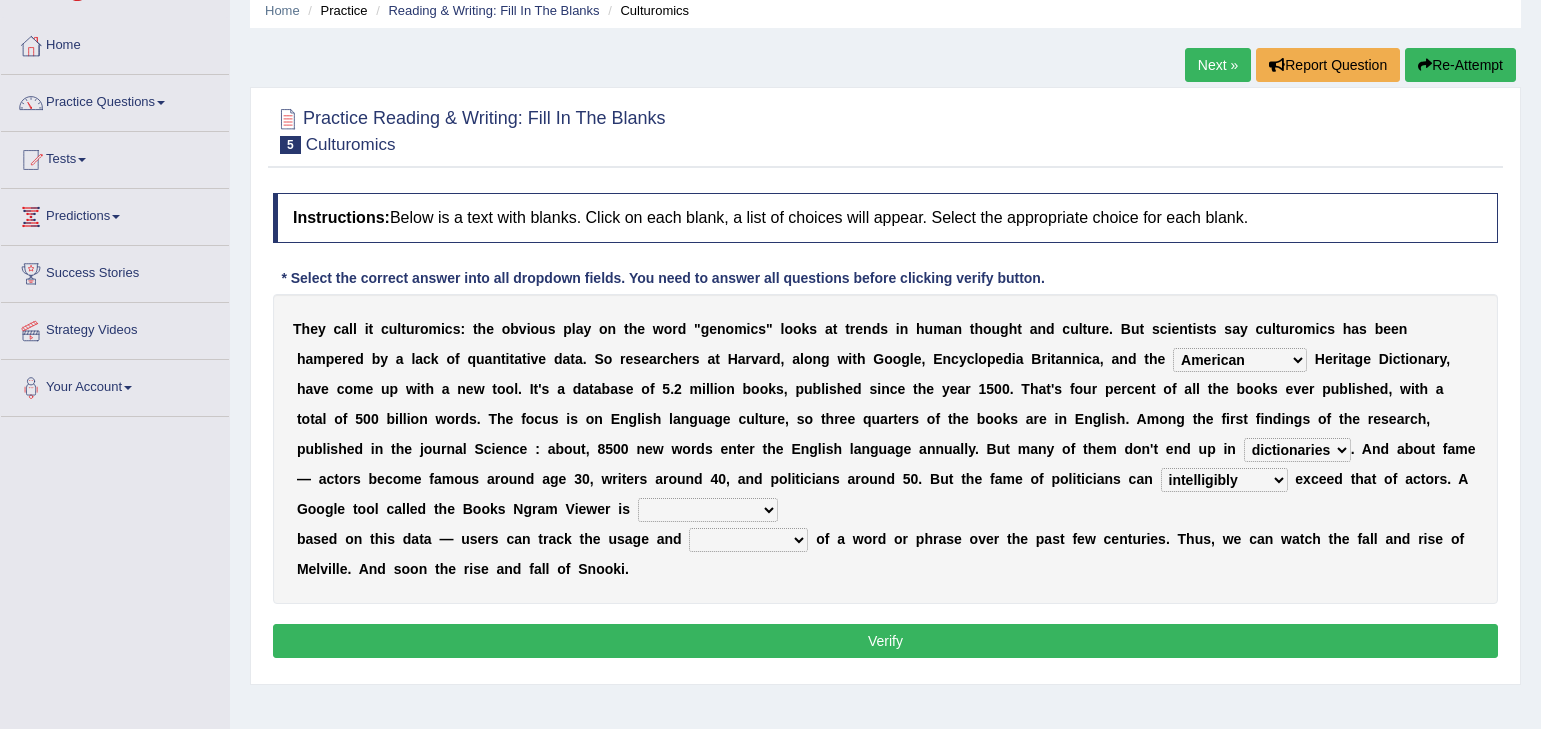 select on "available" 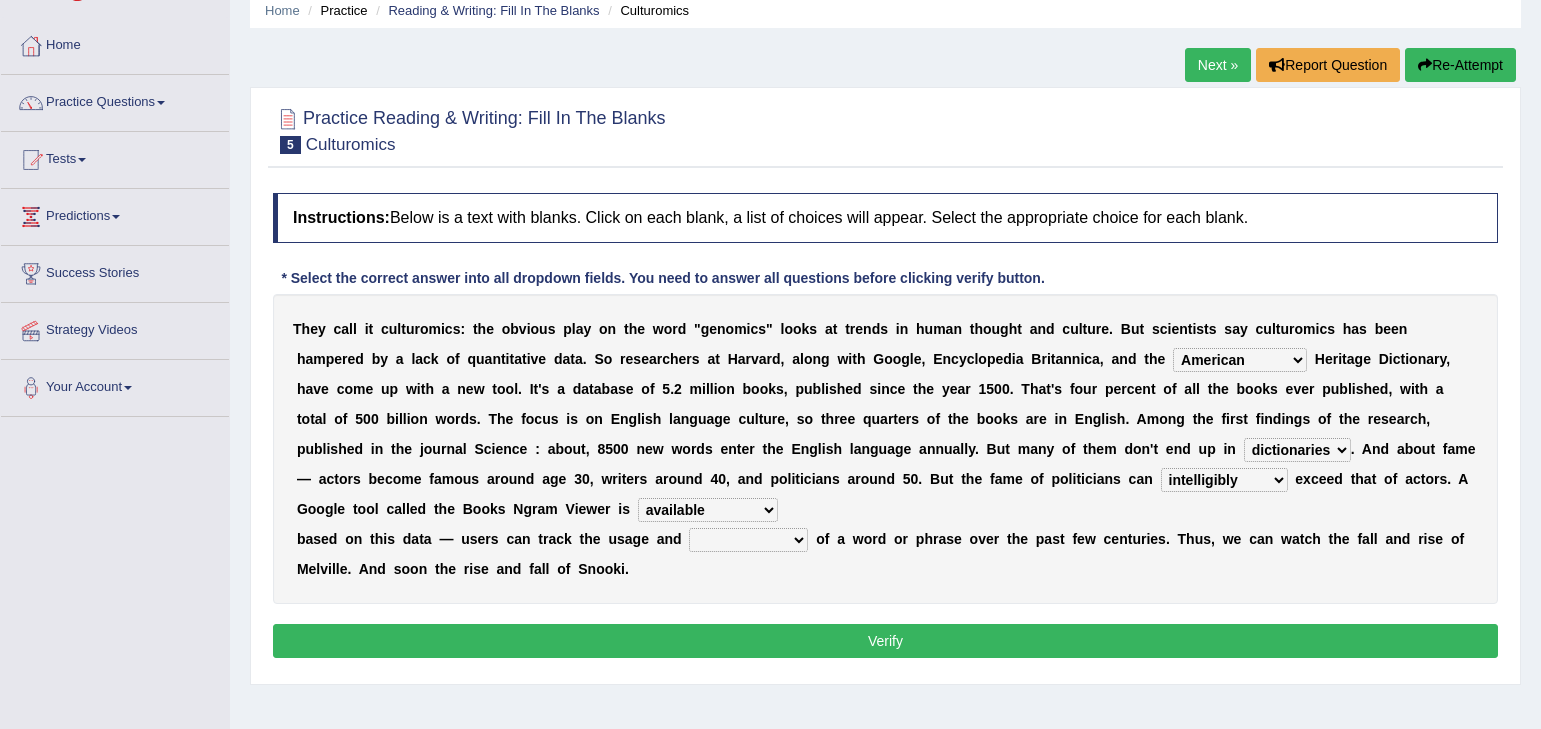 drag, startPoint x: 714, startPoint y: 511, endPoint x: 775, endPoint y: 484, distance: 66.70832 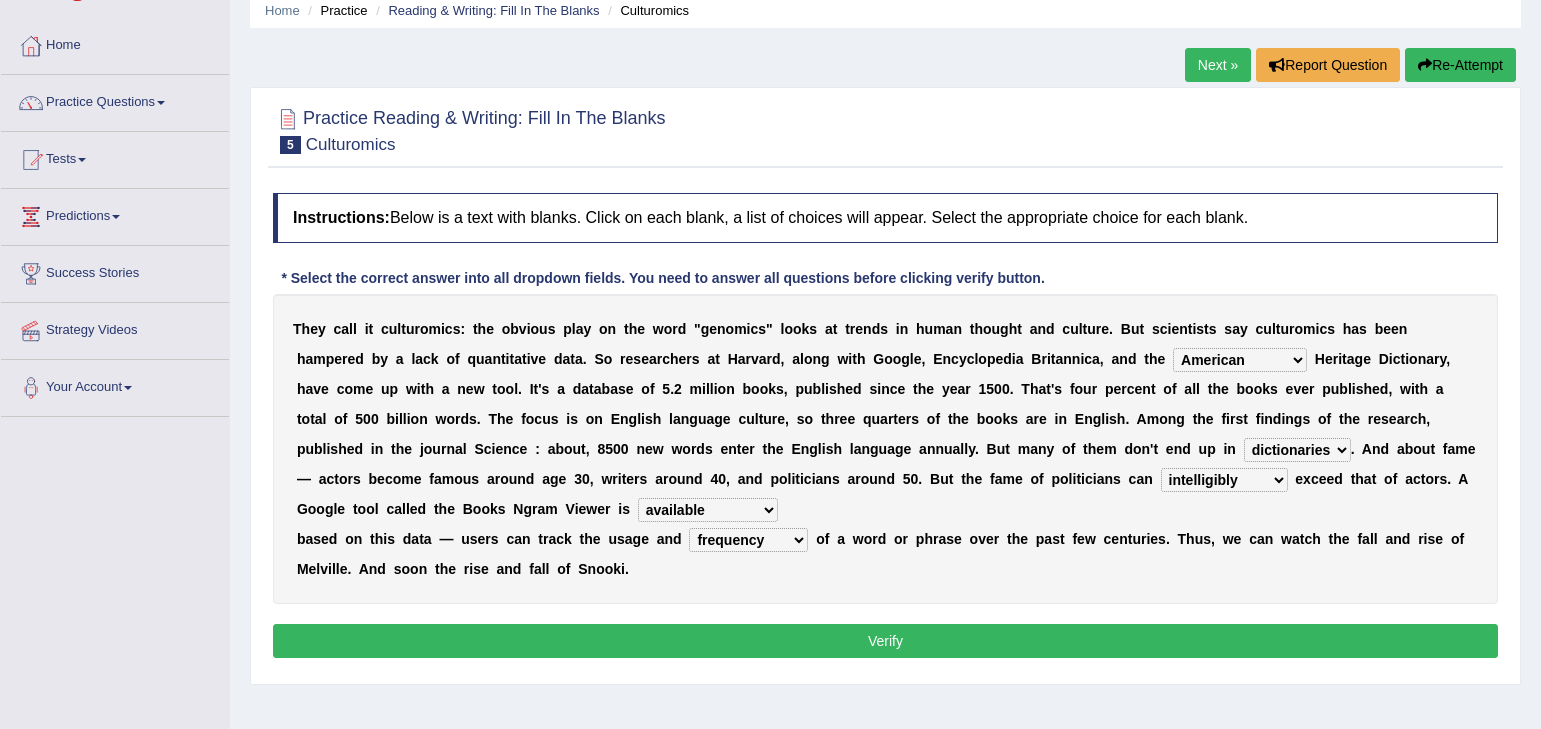 click on "frequency derisory drearily inappreciably" at bounding box center [748, 540] 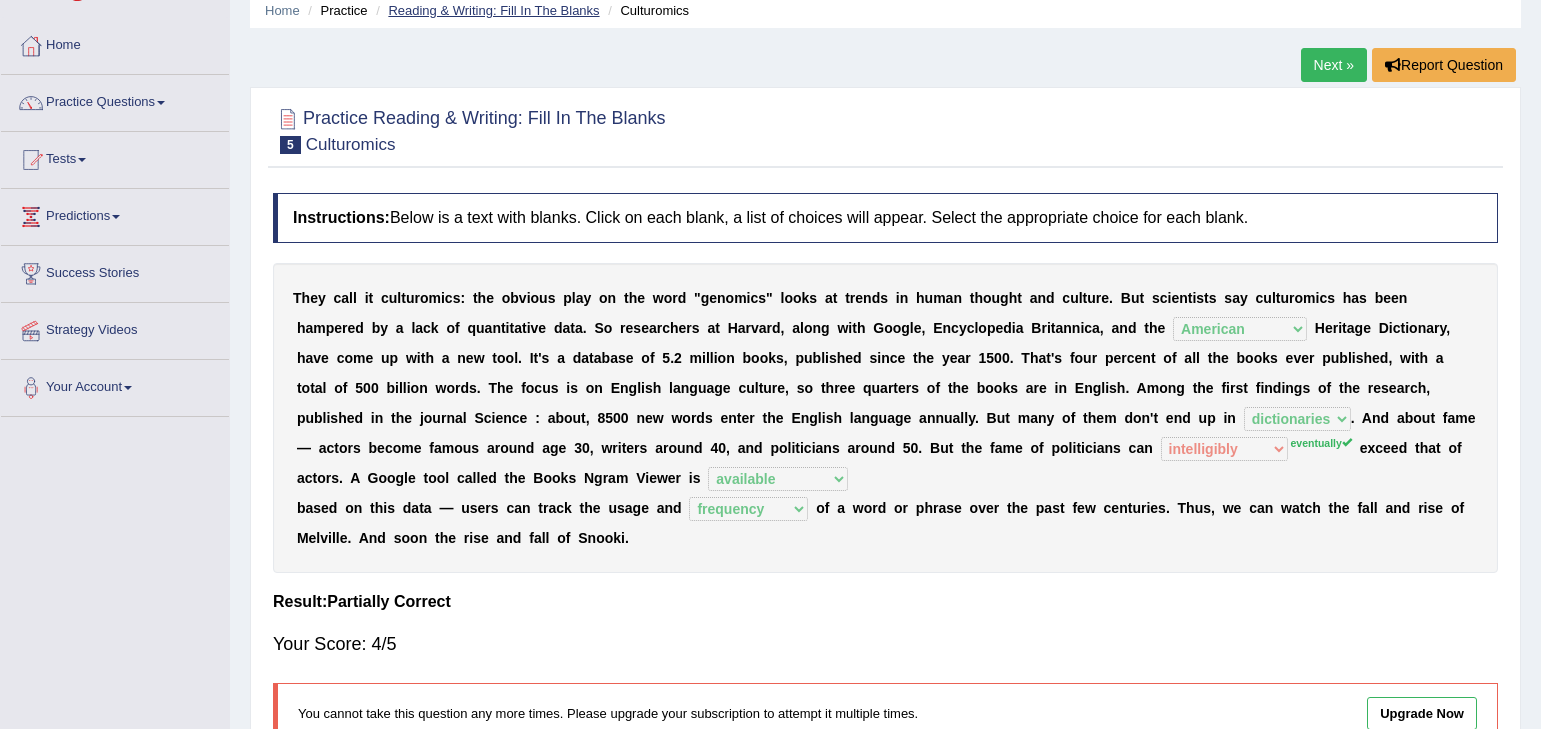 click on "Reading & Writing: Fill In The Blanks" at bounding box center [493, 10] 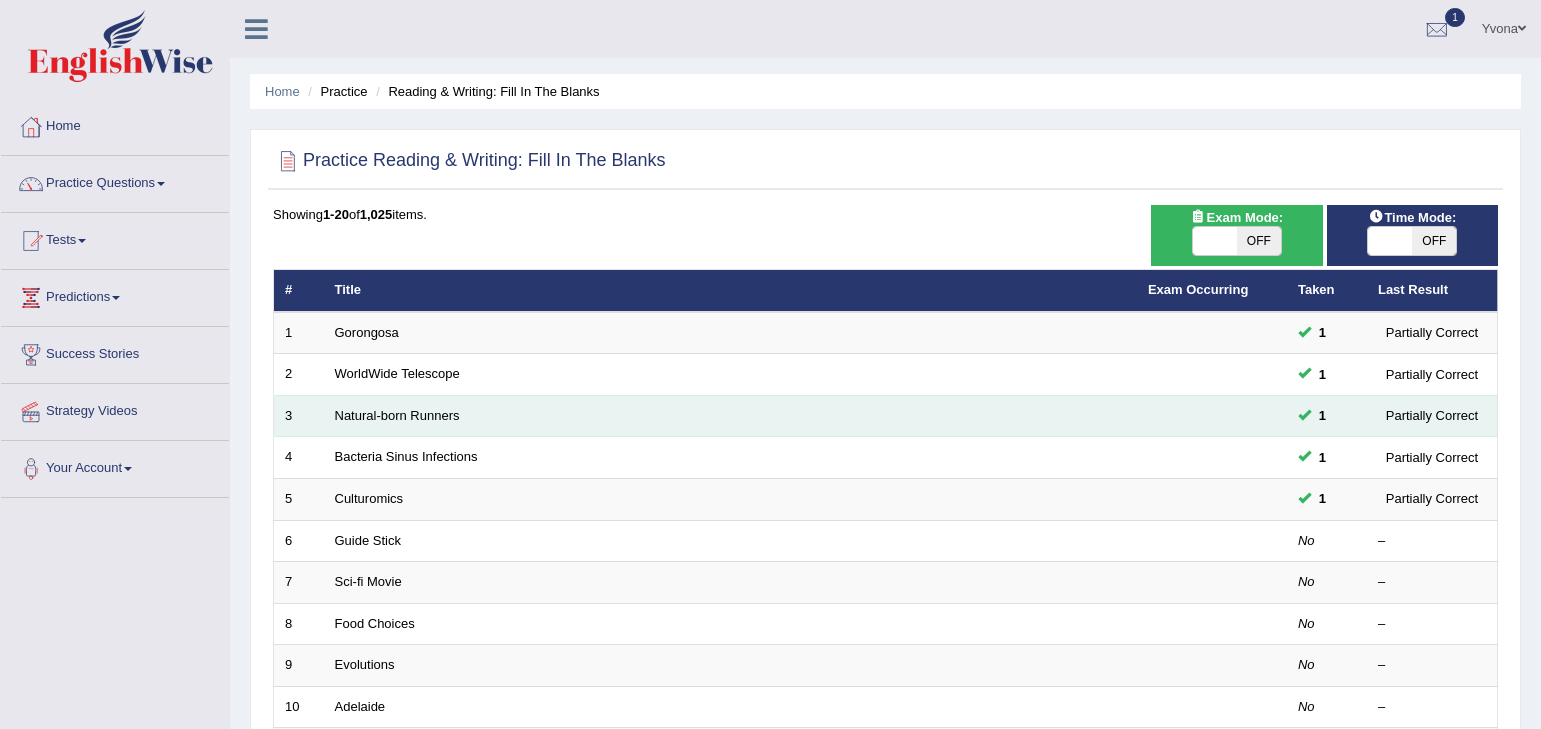 scroll, scrollTop: 120, scrollLeft: 0, axis: vertical 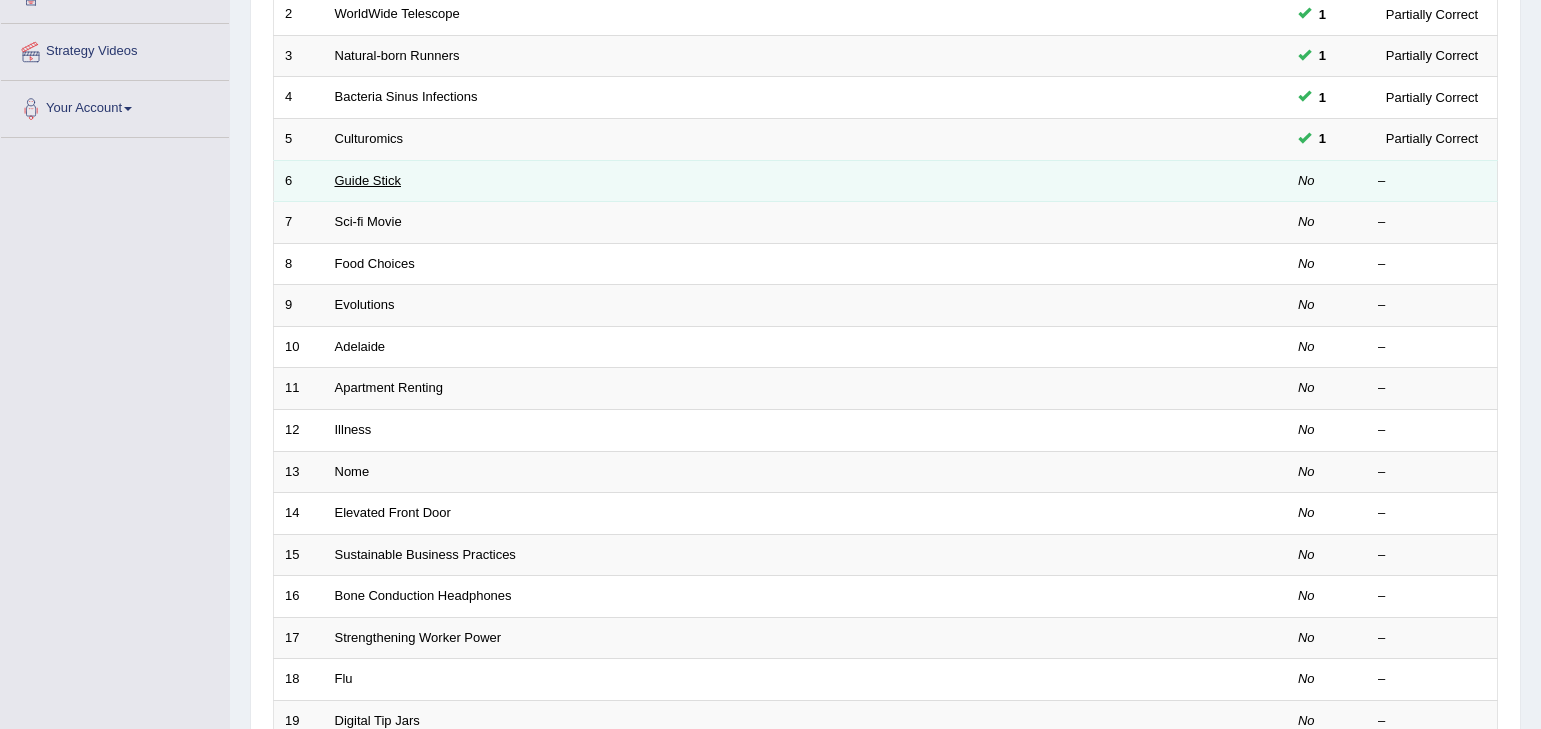 click on "Guide Stick" at bounding box center [368, 180] 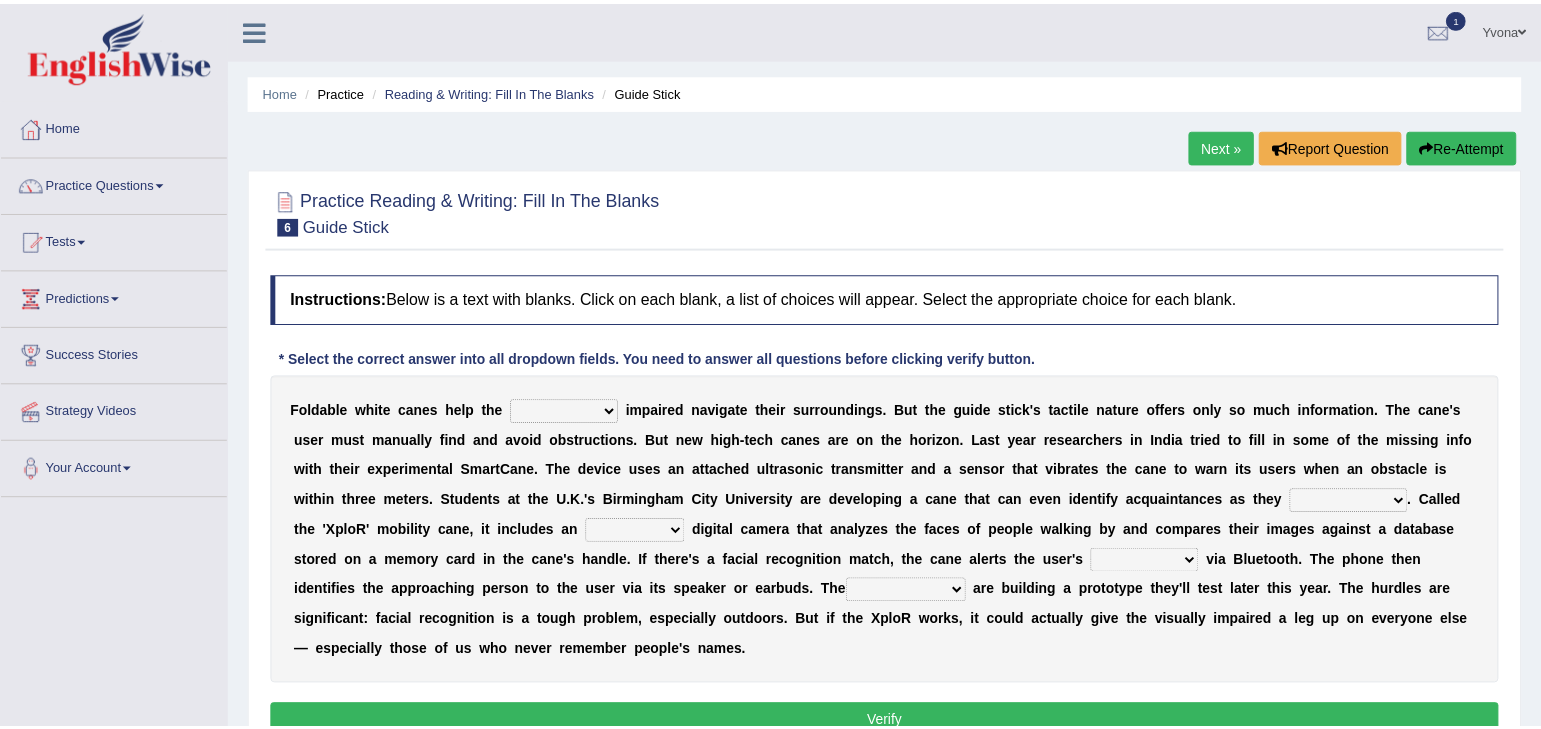 scroll, scrollTop: 0, scrollLeft: 0, axis: both 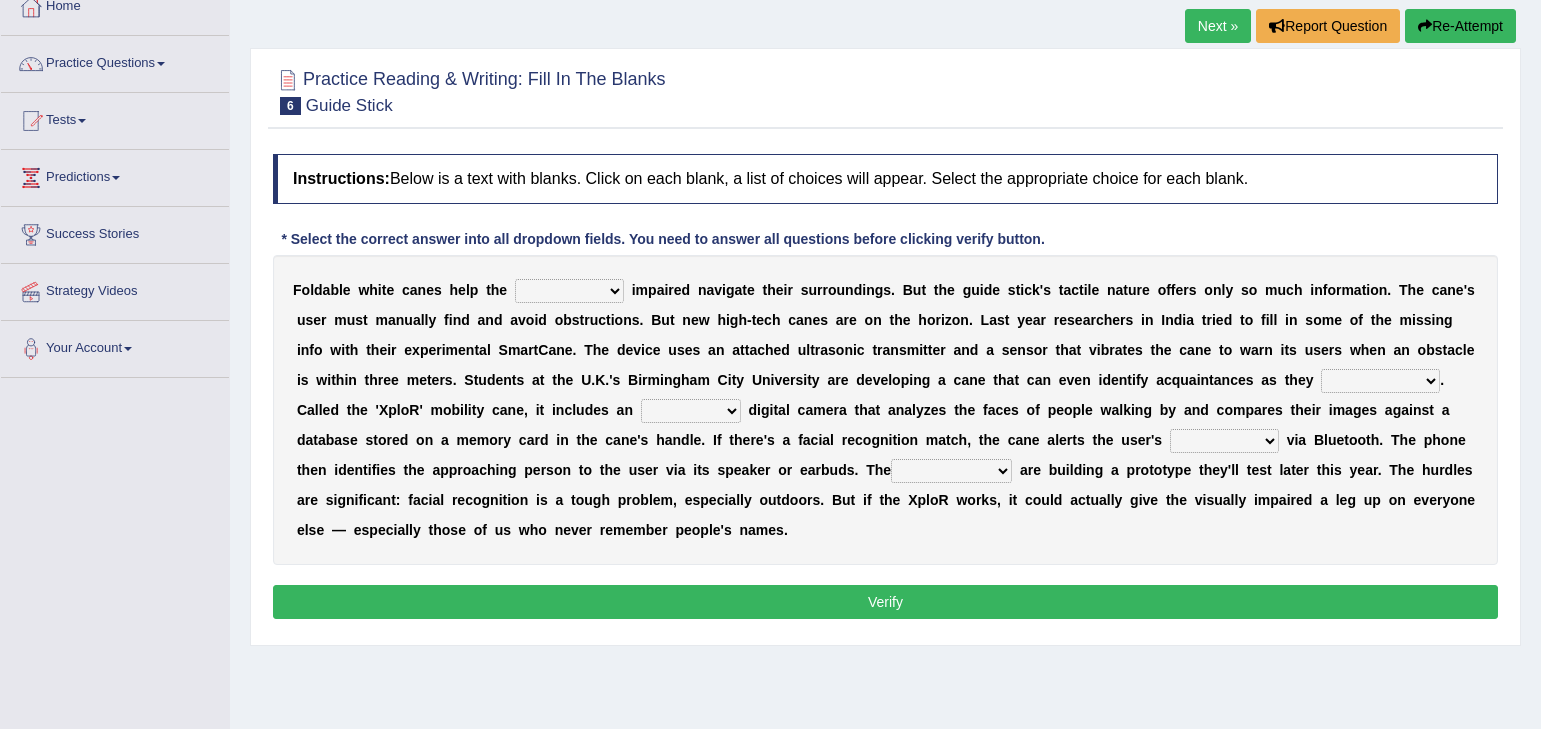 select on "visually" 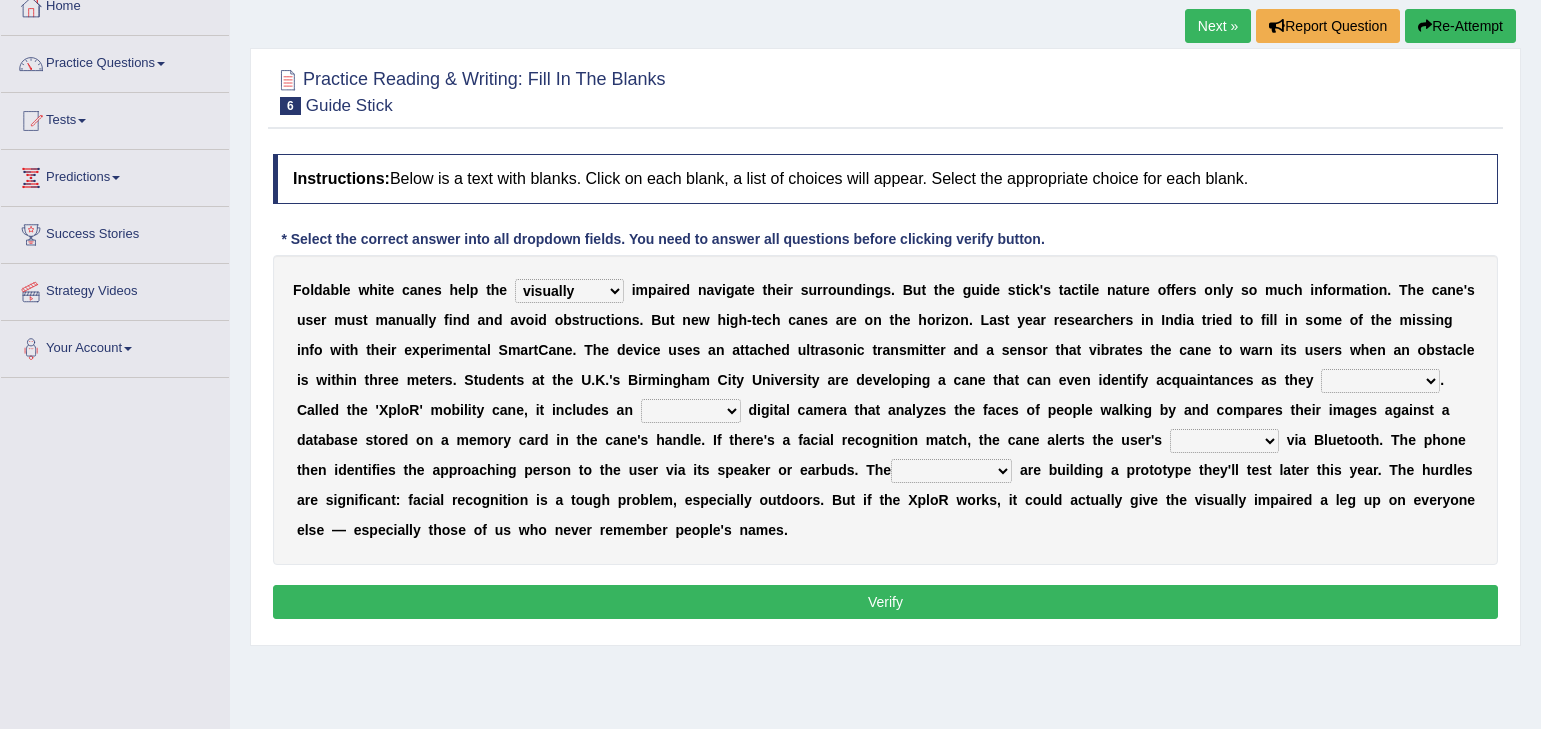 click on "likelihood throat northernmost approach" at bounding box center [1380, 381] 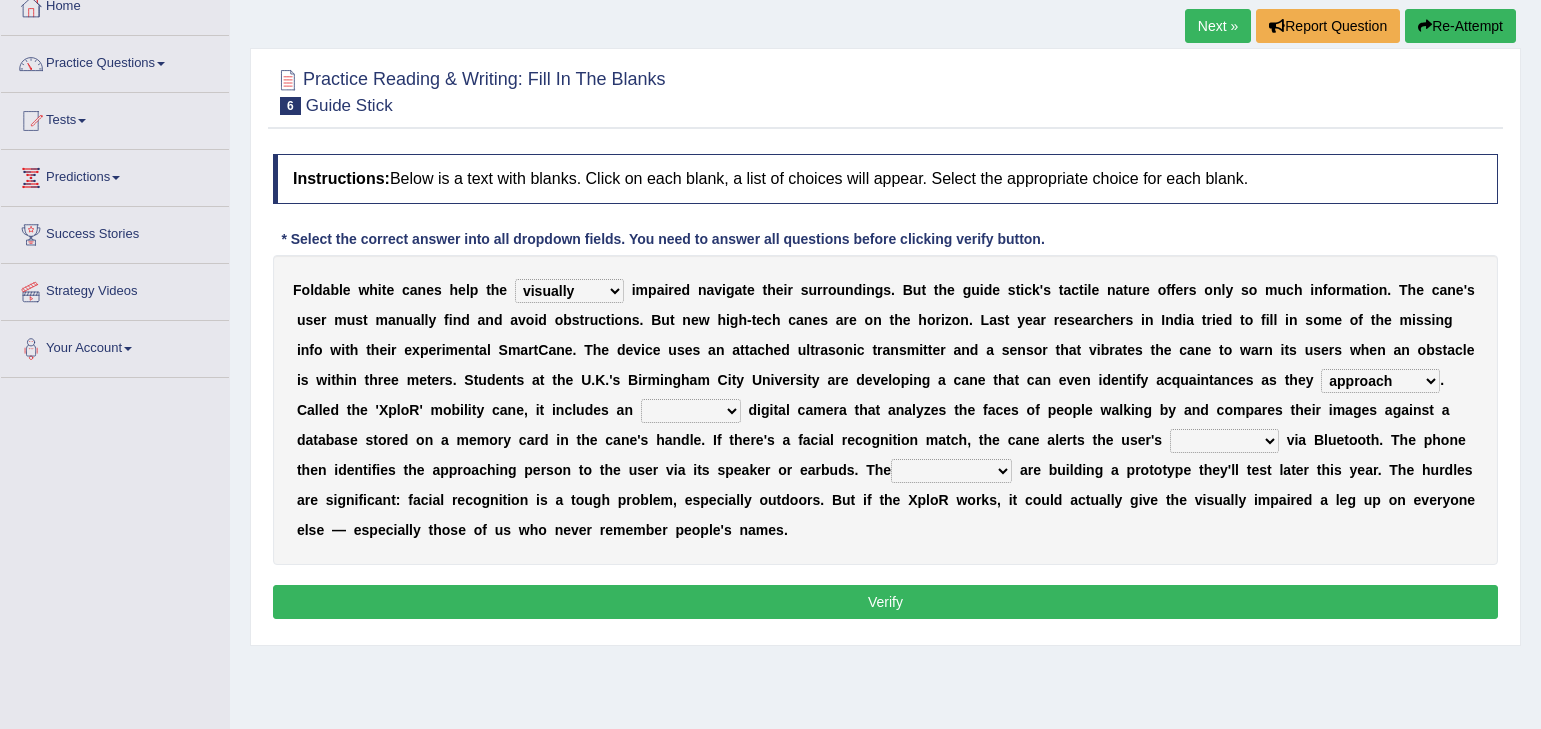 click on "likelihood throat northernmost approach" at bounding box center [1380, 381] 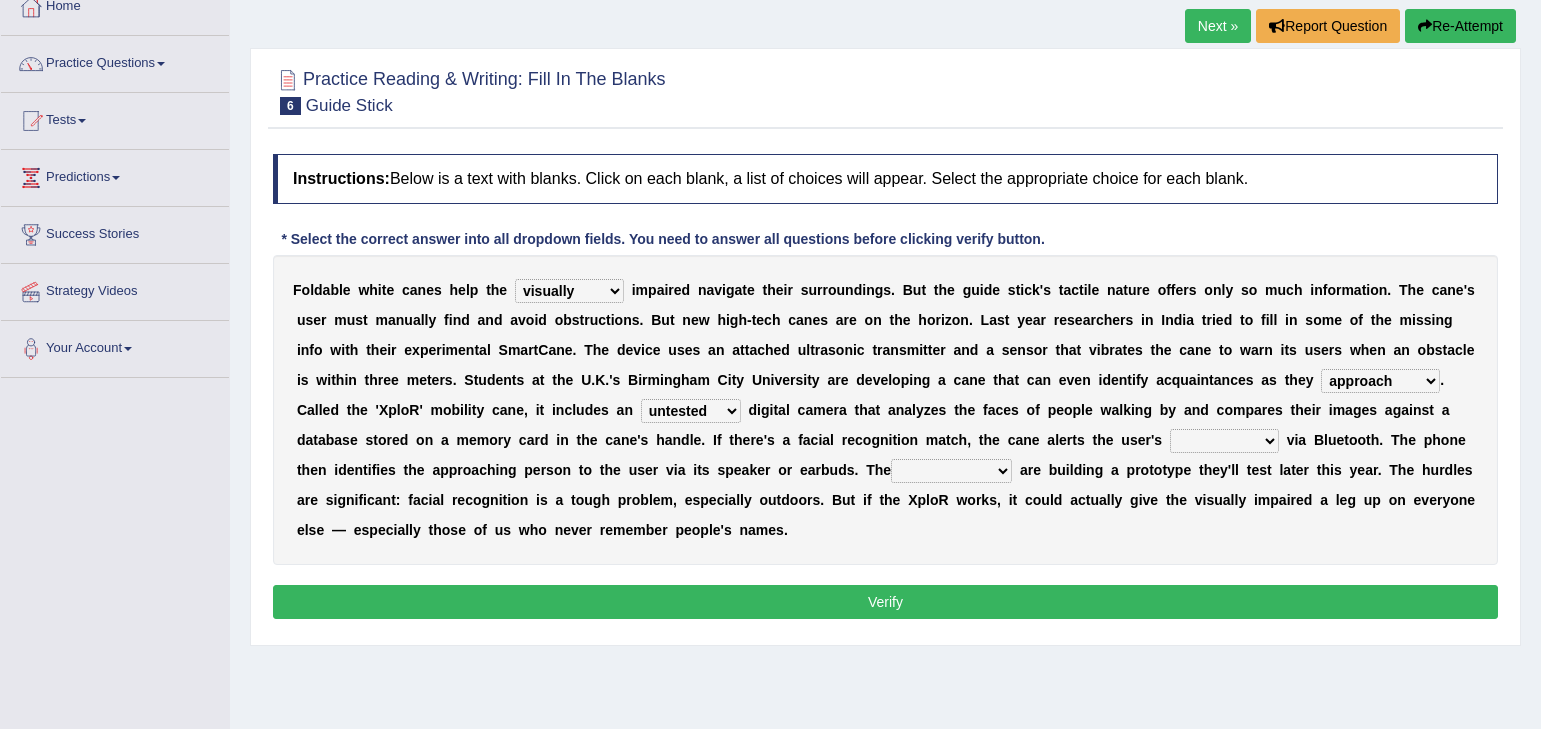 click on "untested embedded deadest skinhead" at bounding box center [691, 411] 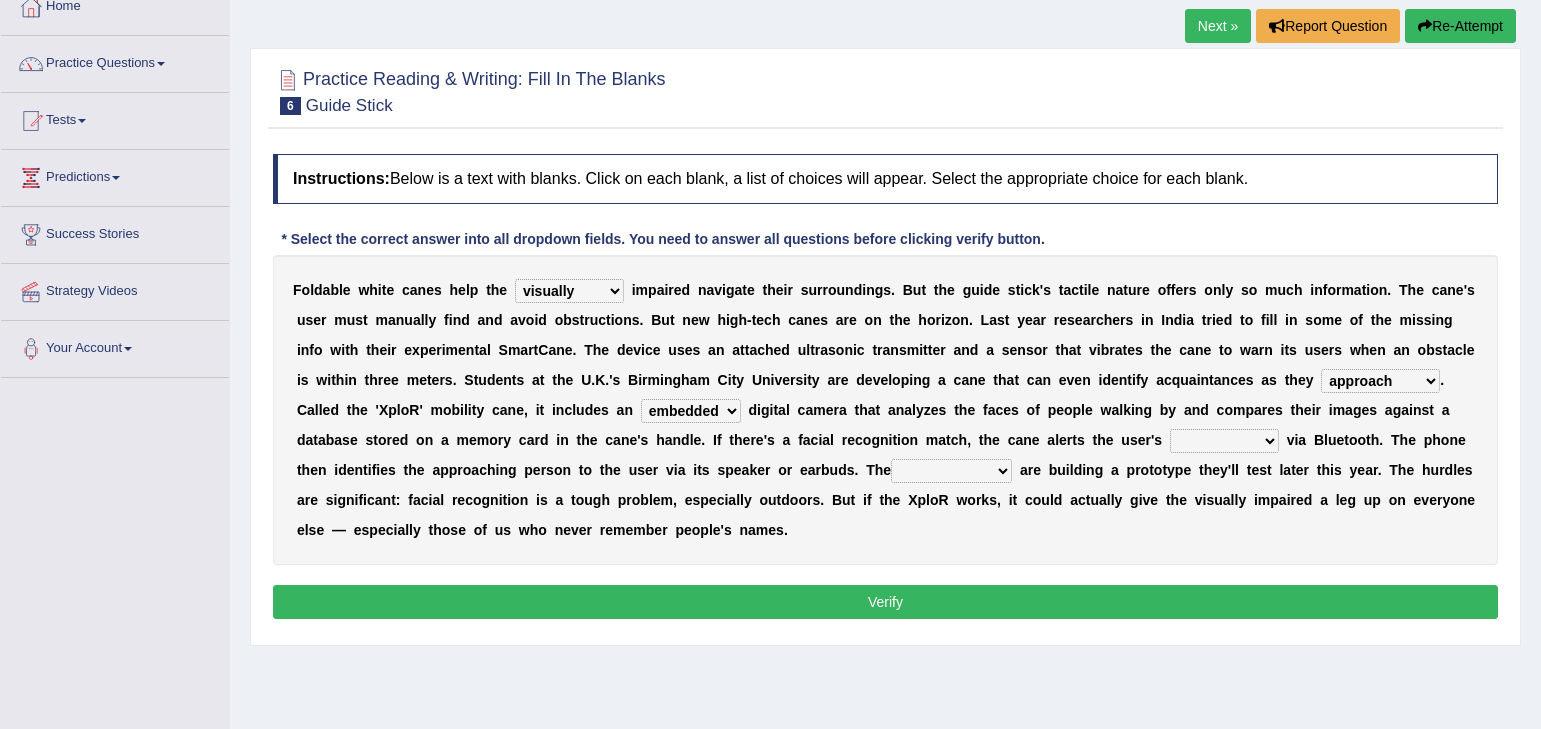 click on "untested embedded deadest skinhead" at bounding box center (691, 411) 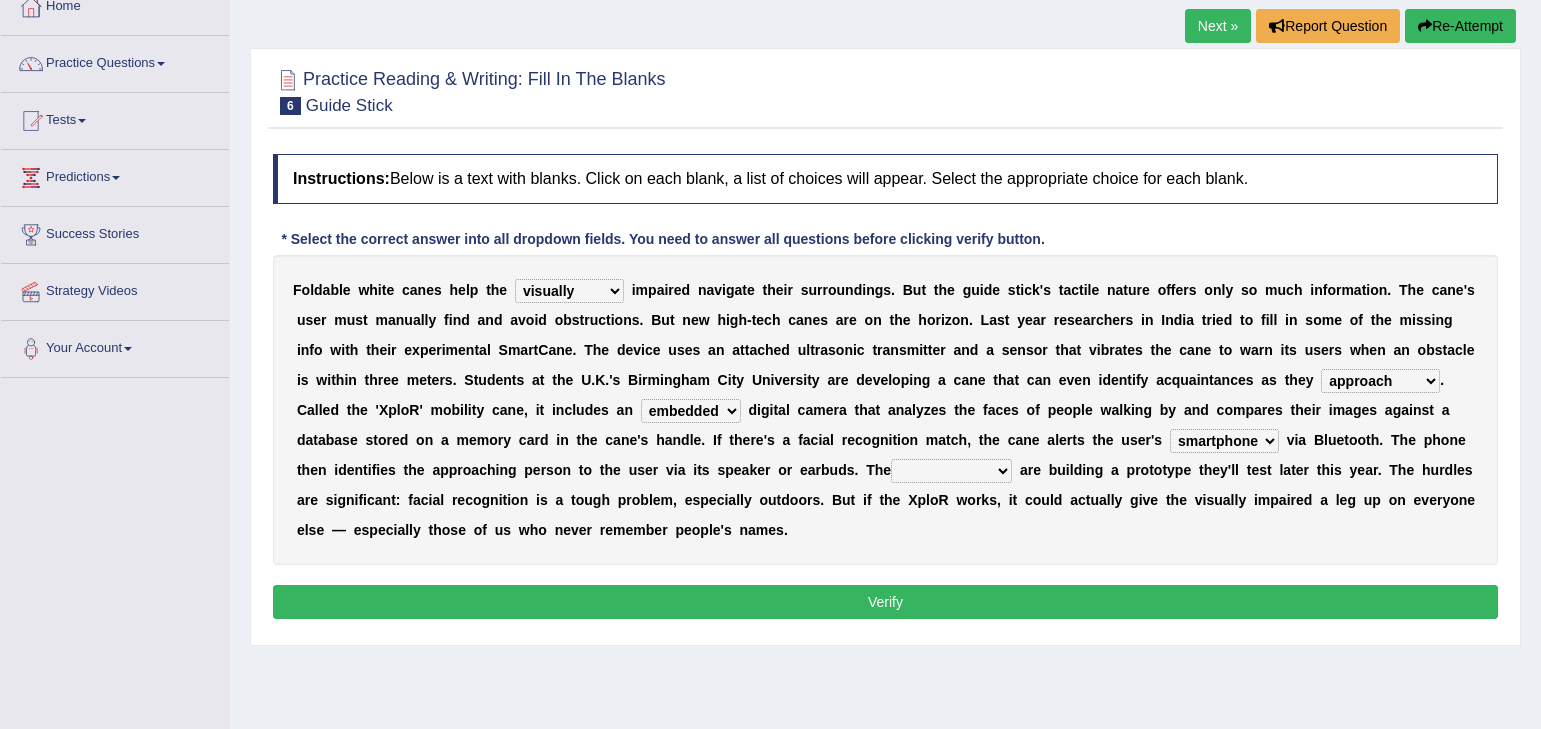 select on "students" 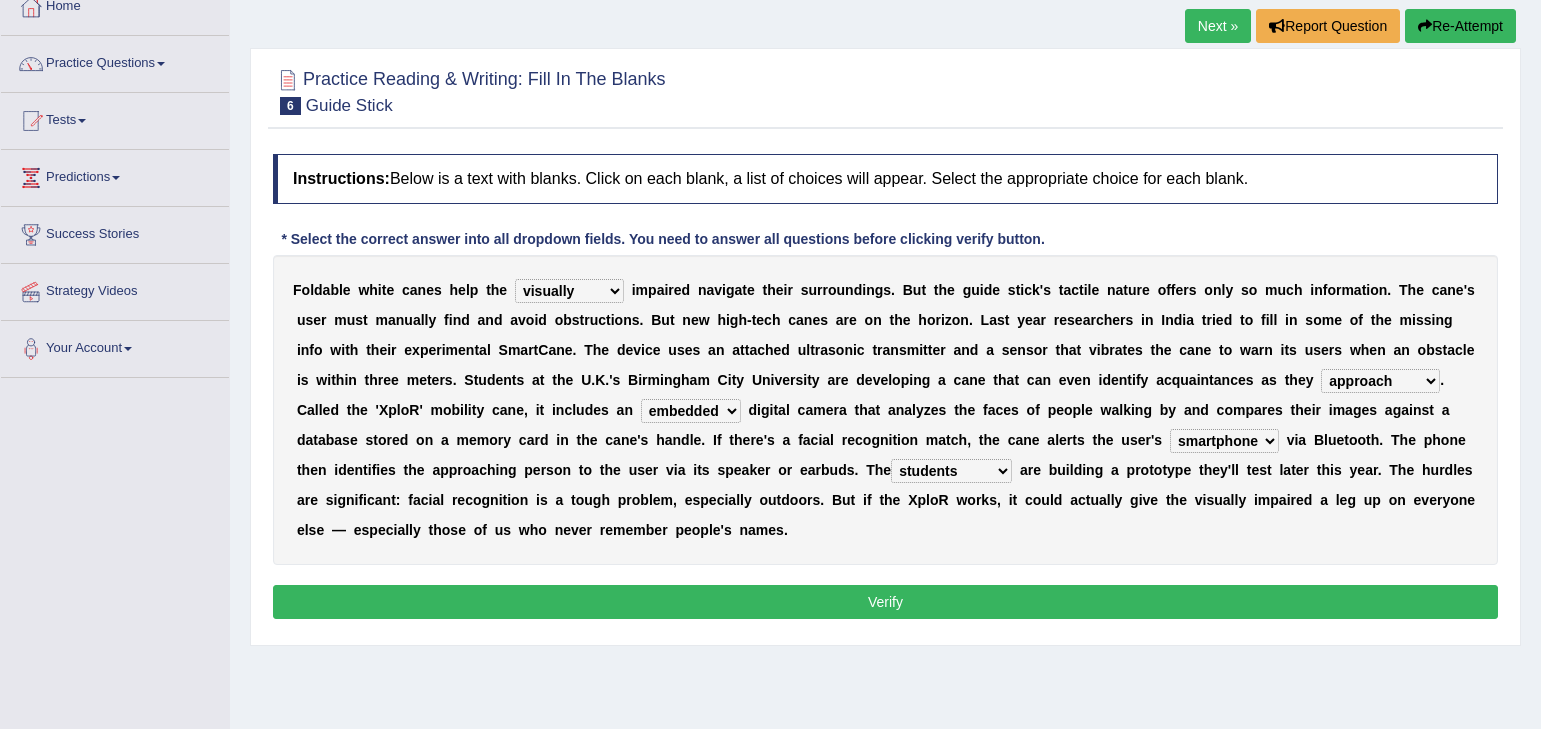 click on "jurisprudence bootless students jukebox" at bounding box center (951, 471) 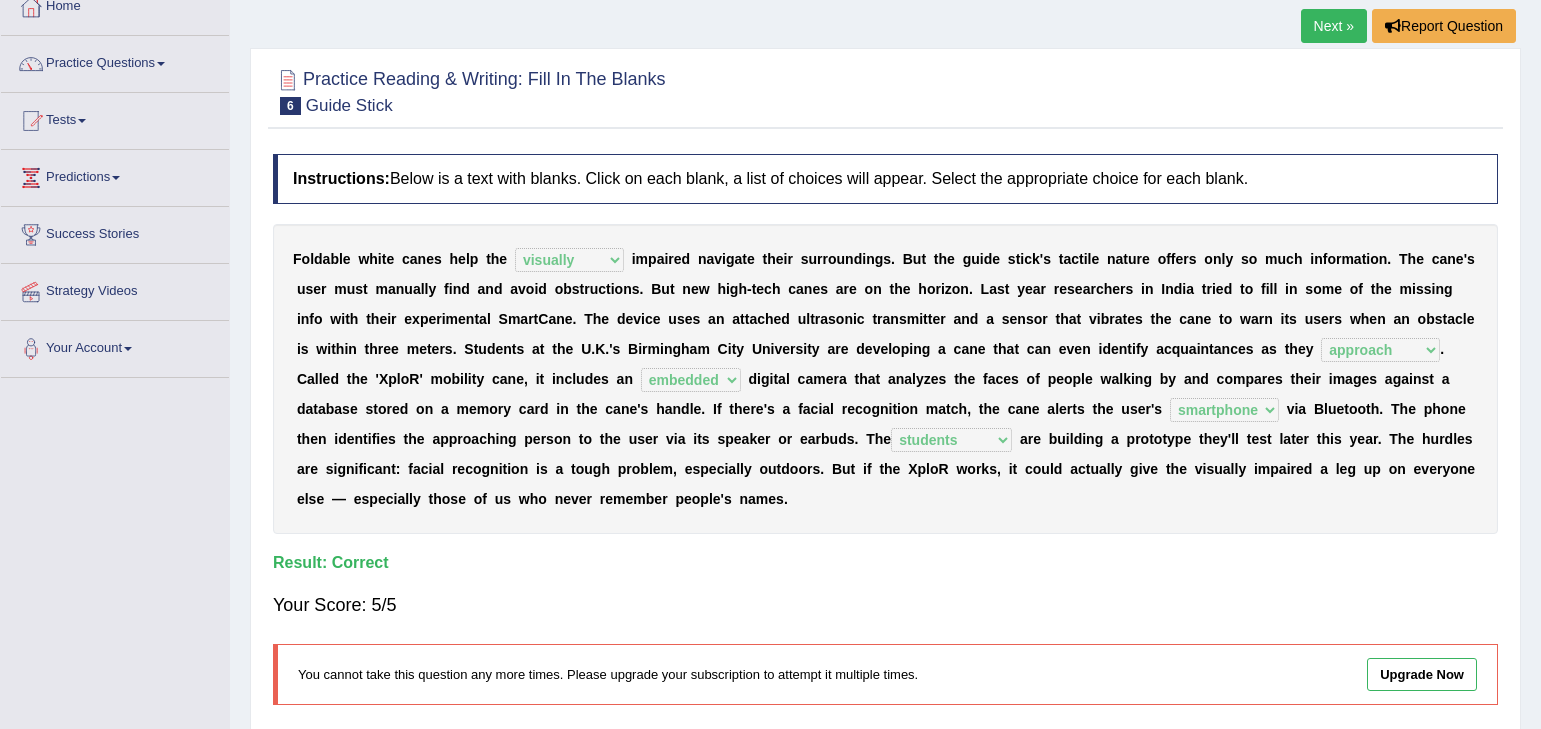 scroll, scrollTop: 0, scrollLeft: 0, axis: both 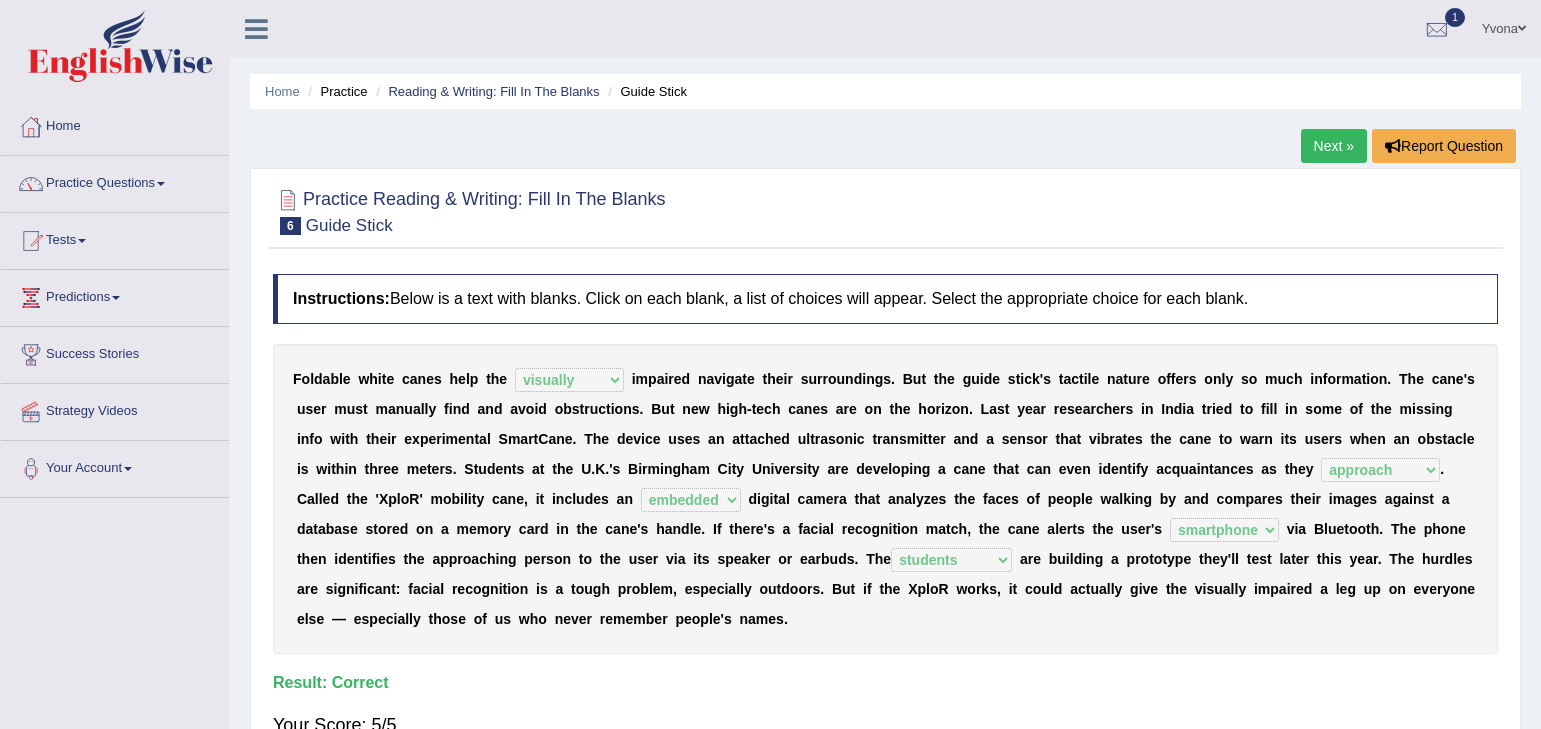 click on "Reading & Writing: Fill In The Blanks" at bounding box center (485, 91) 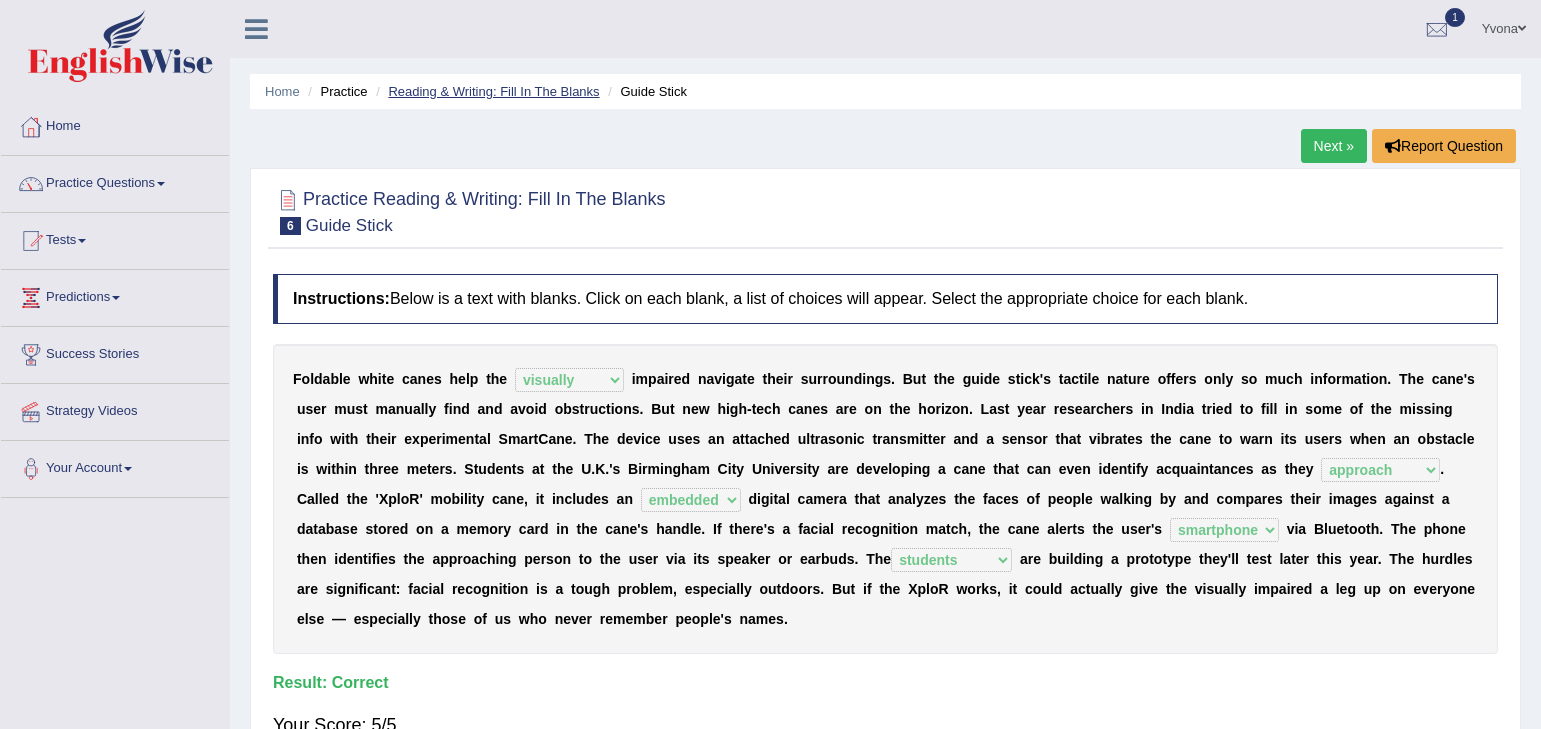 click on "Reading & Writing: Fill In The Blanks" at bounding box center [493, 91] 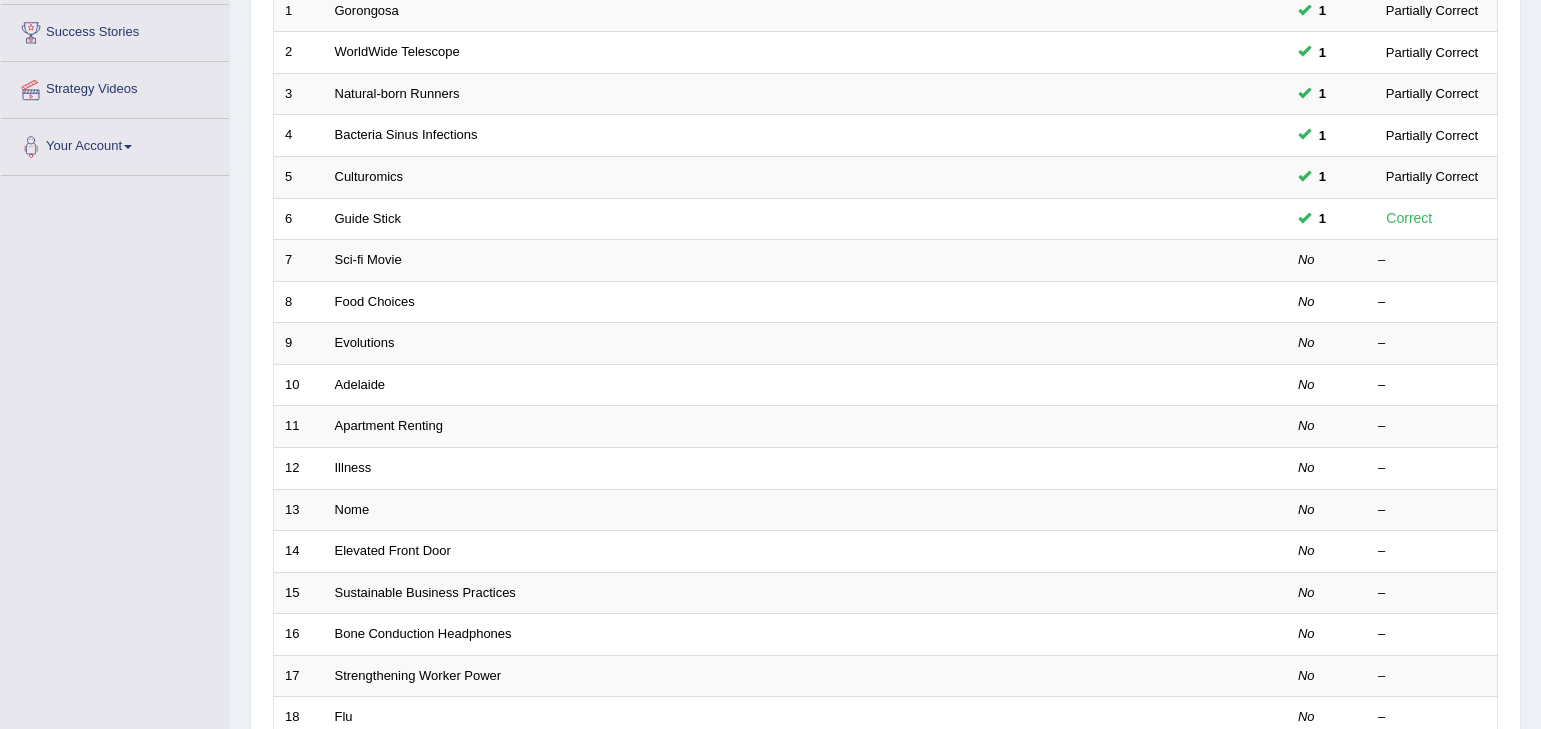 scroll, scrollTop: 0, scrollLeft: 0, axis: both 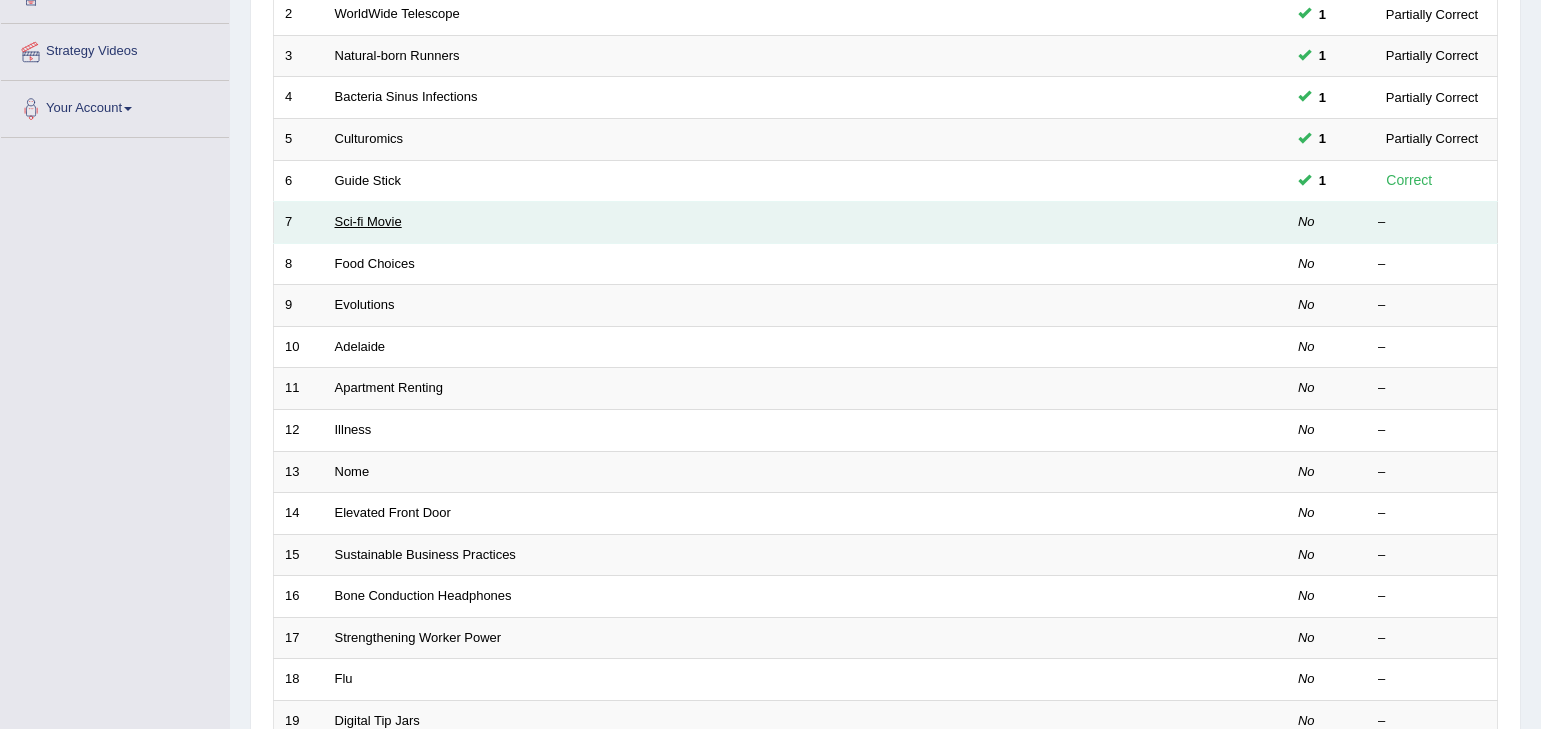 click on "Sci-fi Movie" at bounding box center [368, 221] 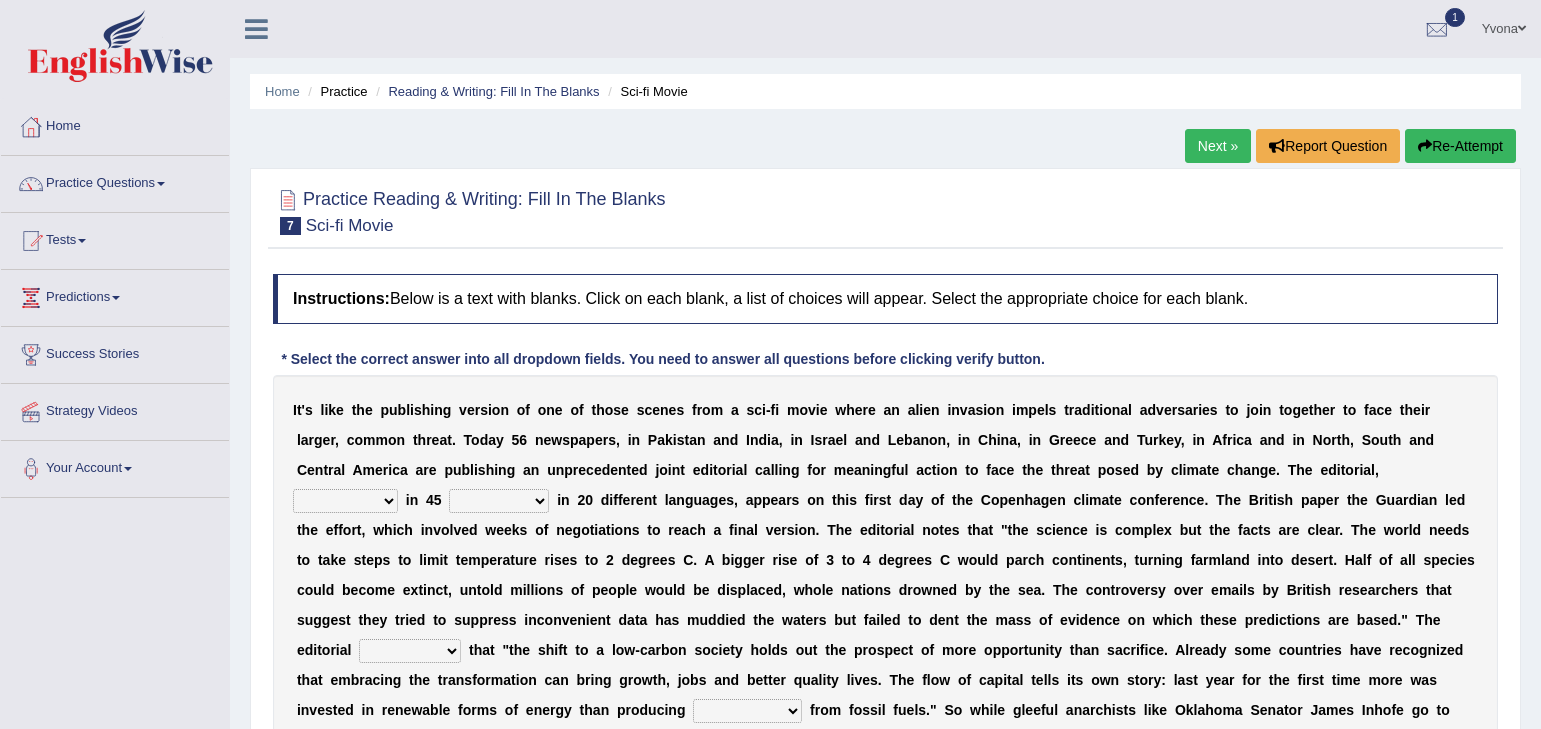 scroll, scrollTop: 0, scrollLeft: 0, axis: both 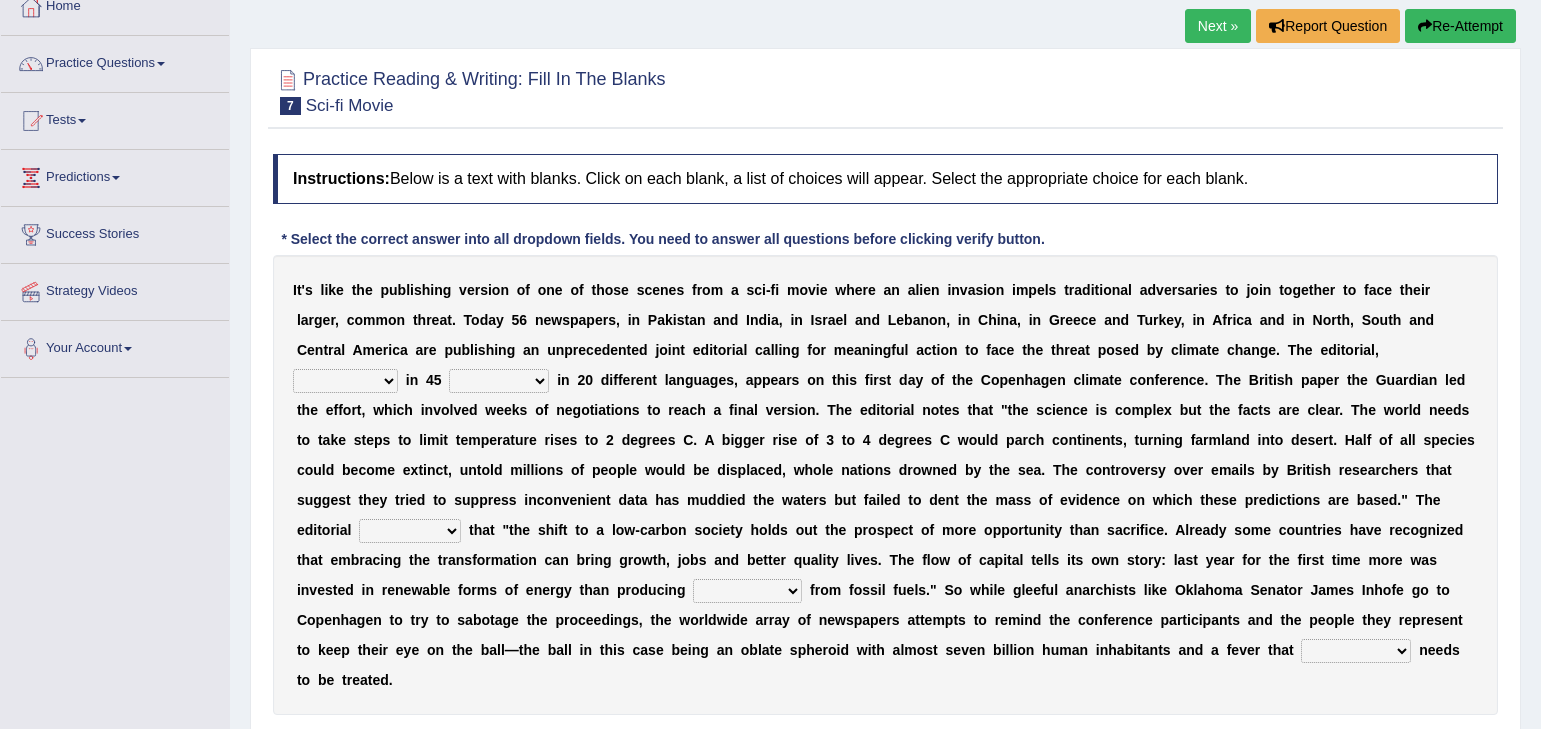 drag, startPoint x: 366, startPoint y: 385, endPoint x: 117, endPoint y: 72, distance: 399.9625 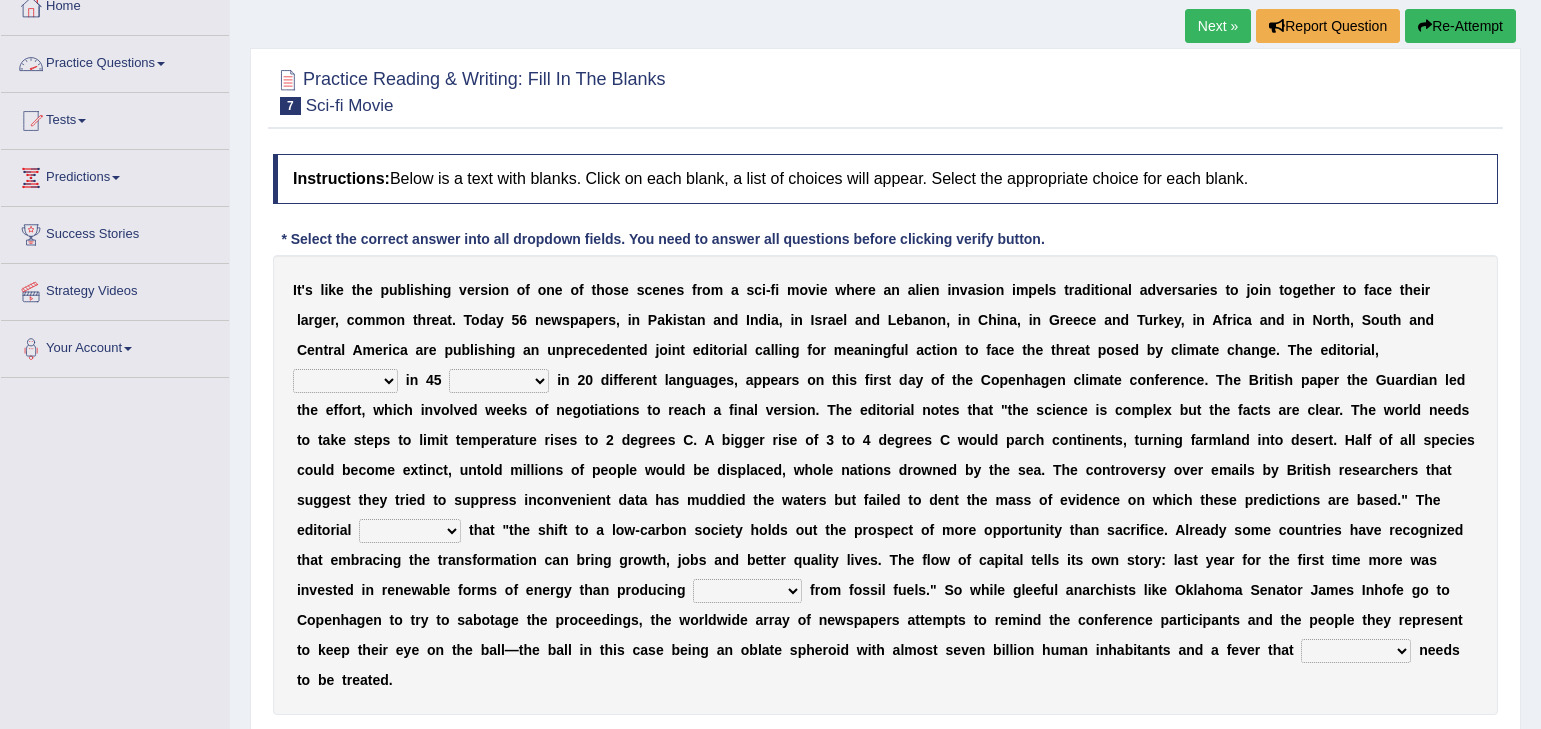 click on "Practice Questions" at bounding box center [115, 61] 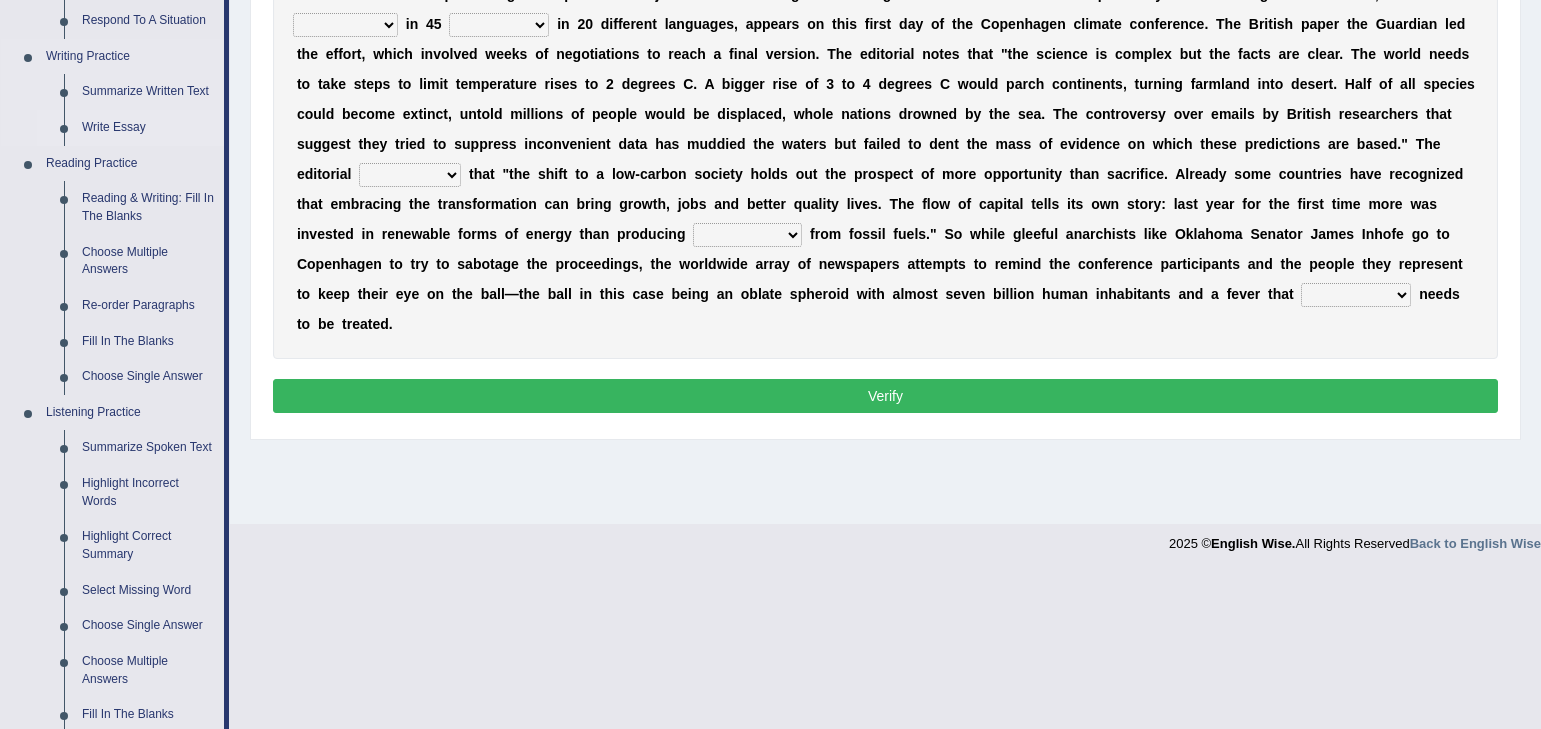scroll, scrollTop: 480, scrollLeft: 0, axis: vertical 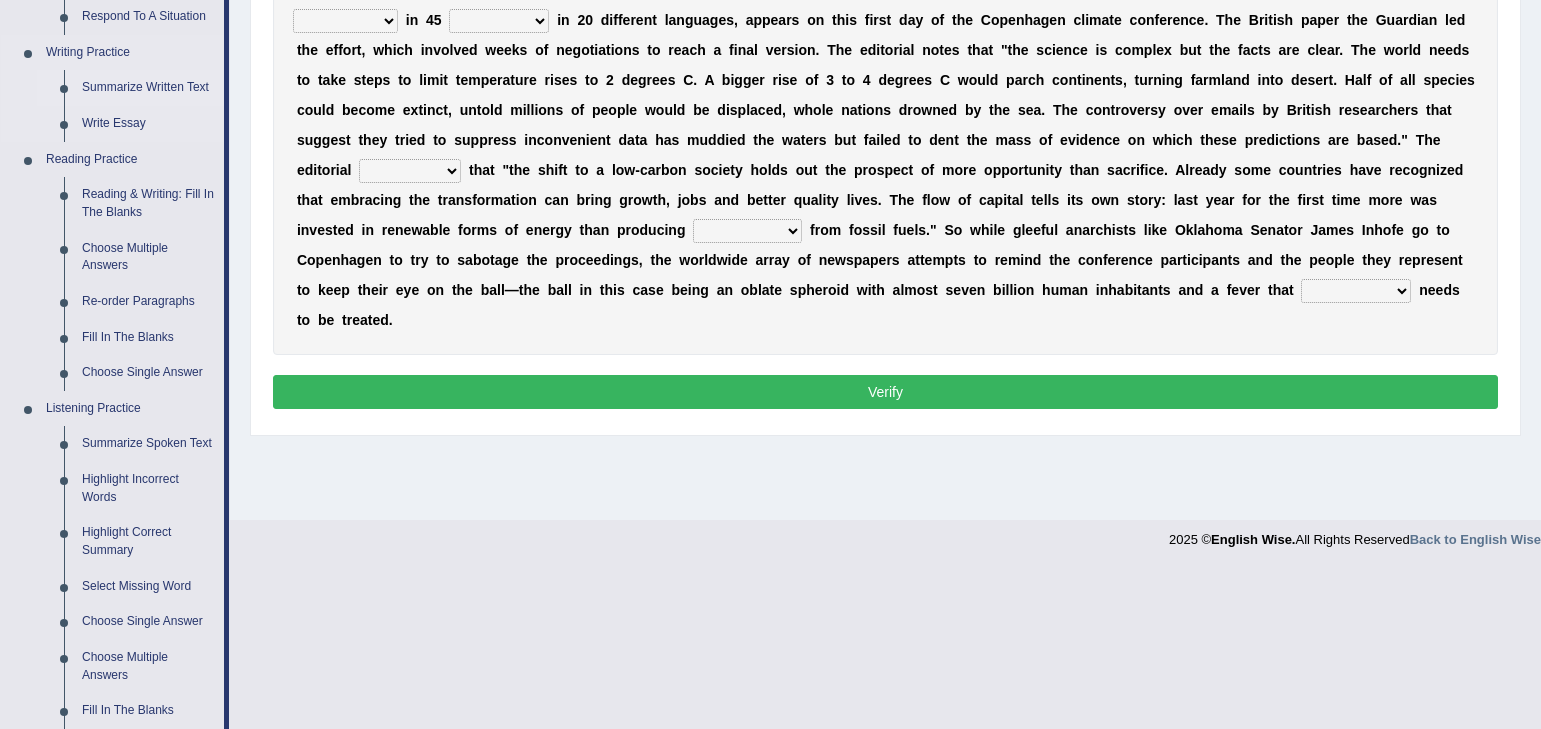 click on "Summarize Written Text" at bounding box center [148, 88] 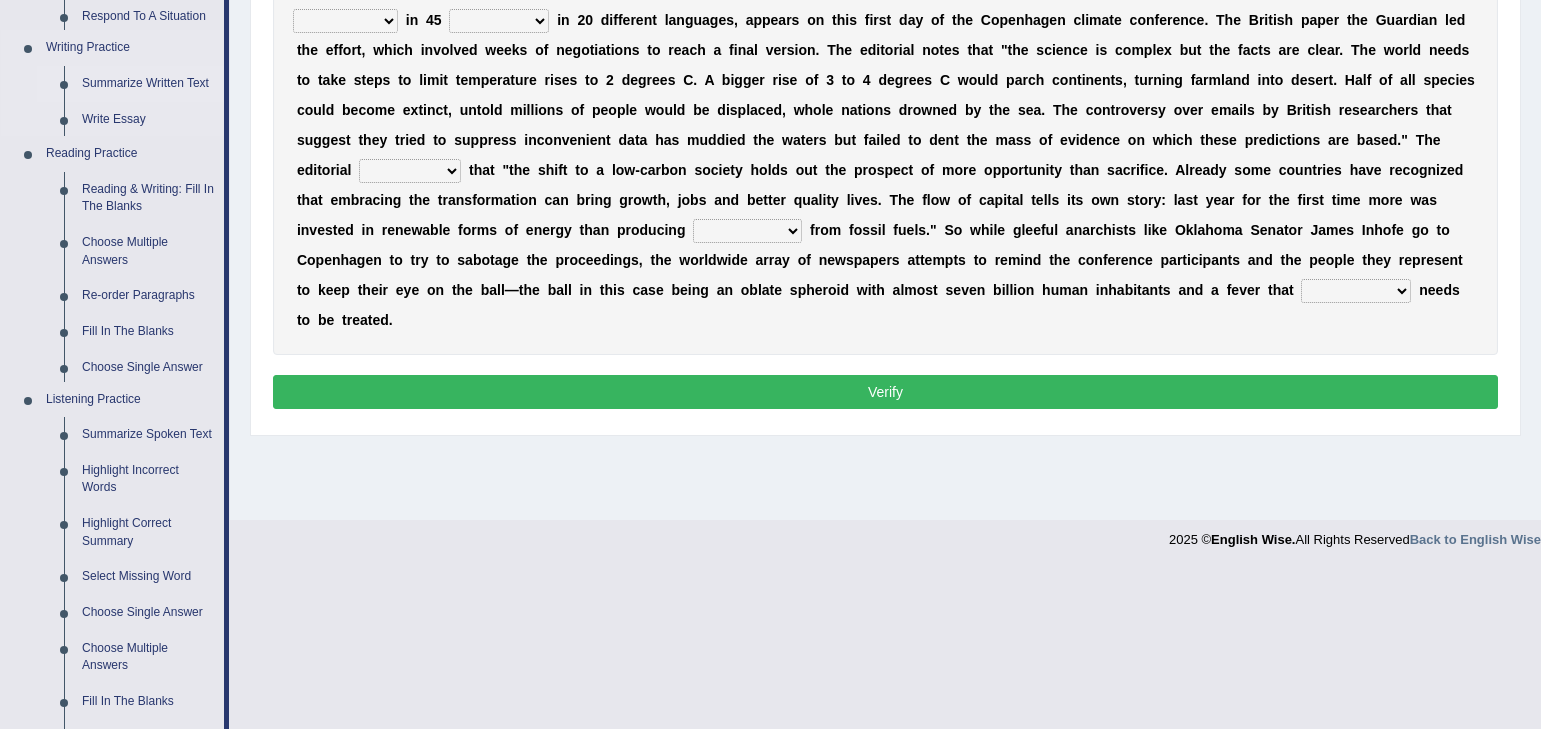 scroll, scrollTop: 321, scrollLeft: 0, axis: vertical 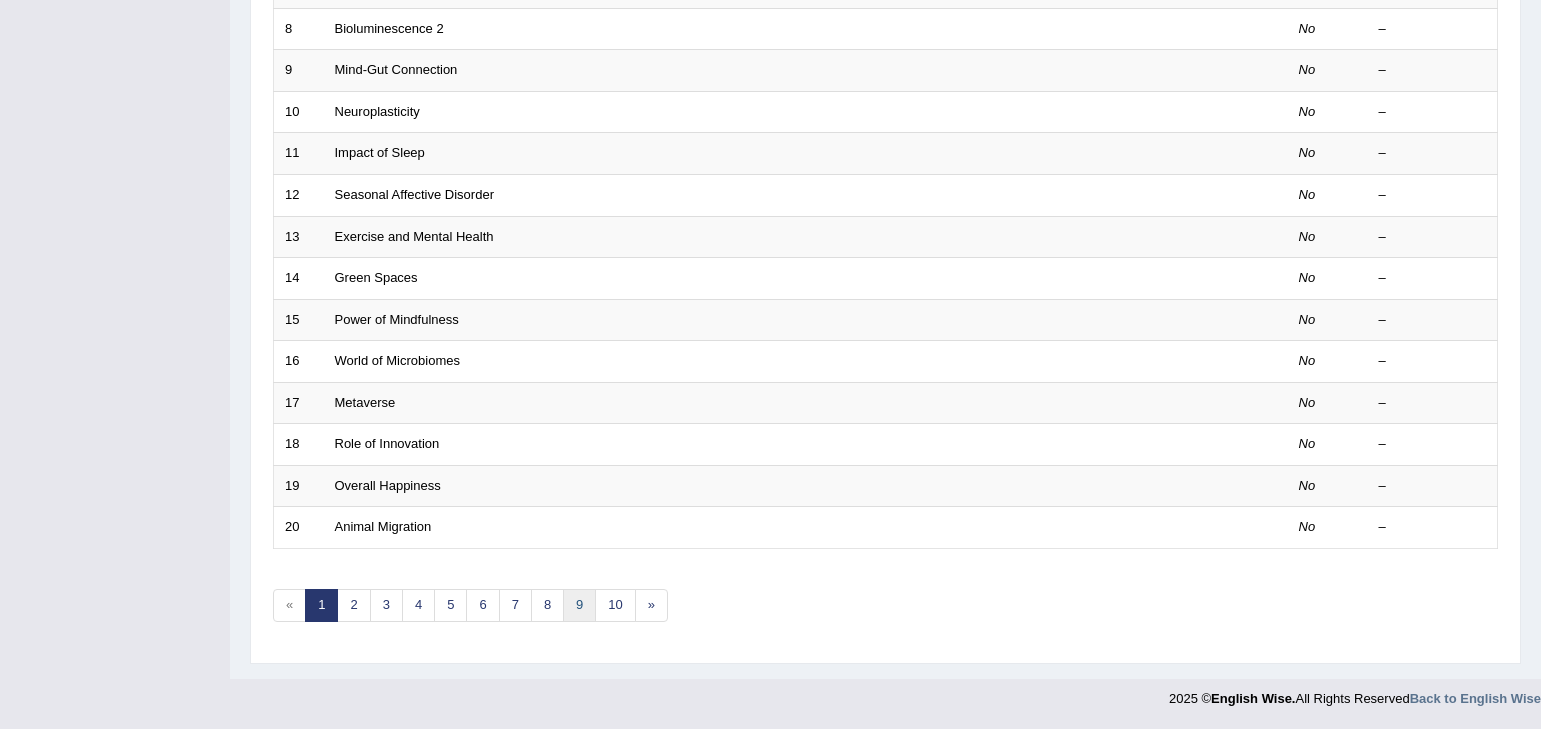 click on "9" at bounding box center [579, 605] 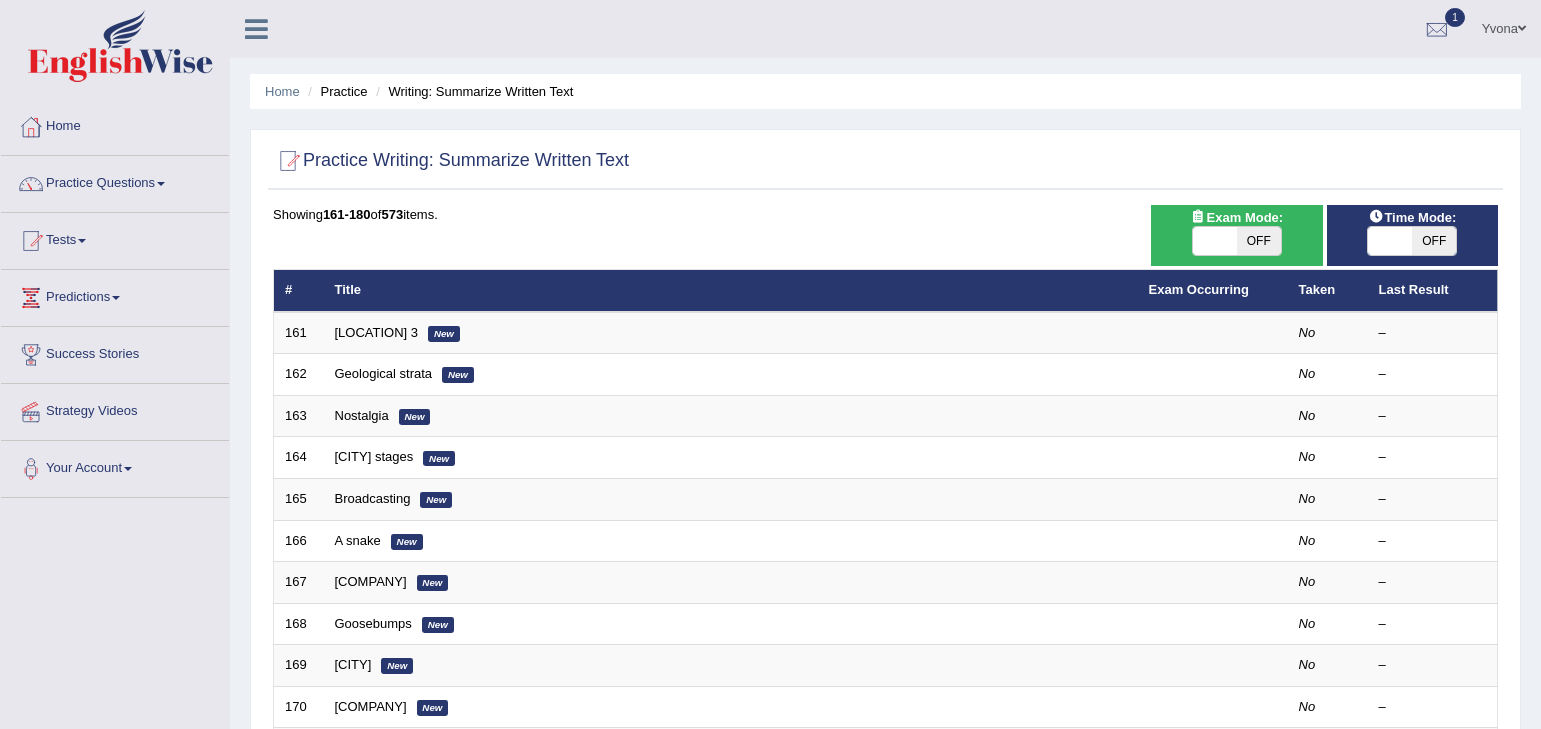 scroll, scrollTop: 244, scrollLeft: 0, axis: vertical 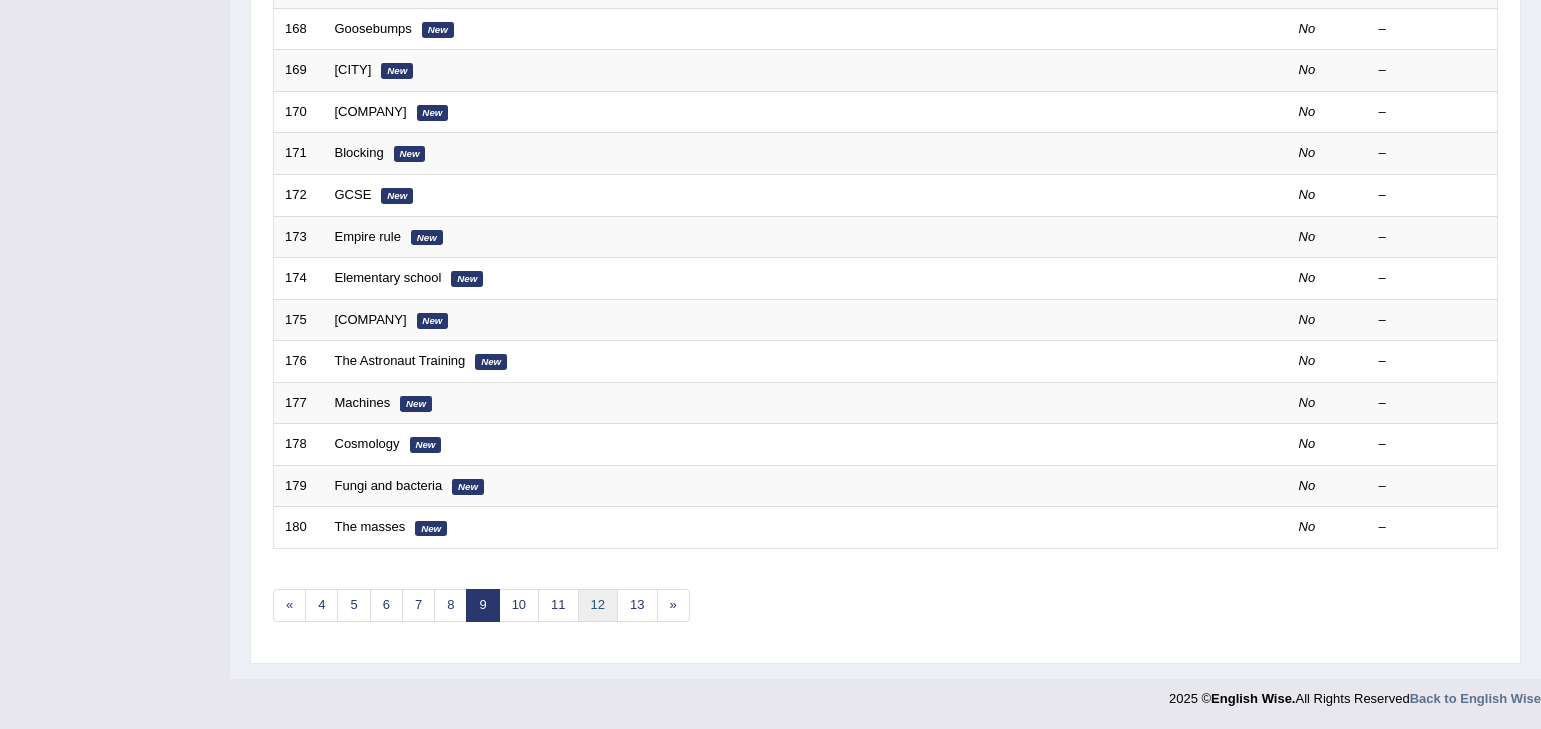 click on "12" at bounding box center (598, 605) 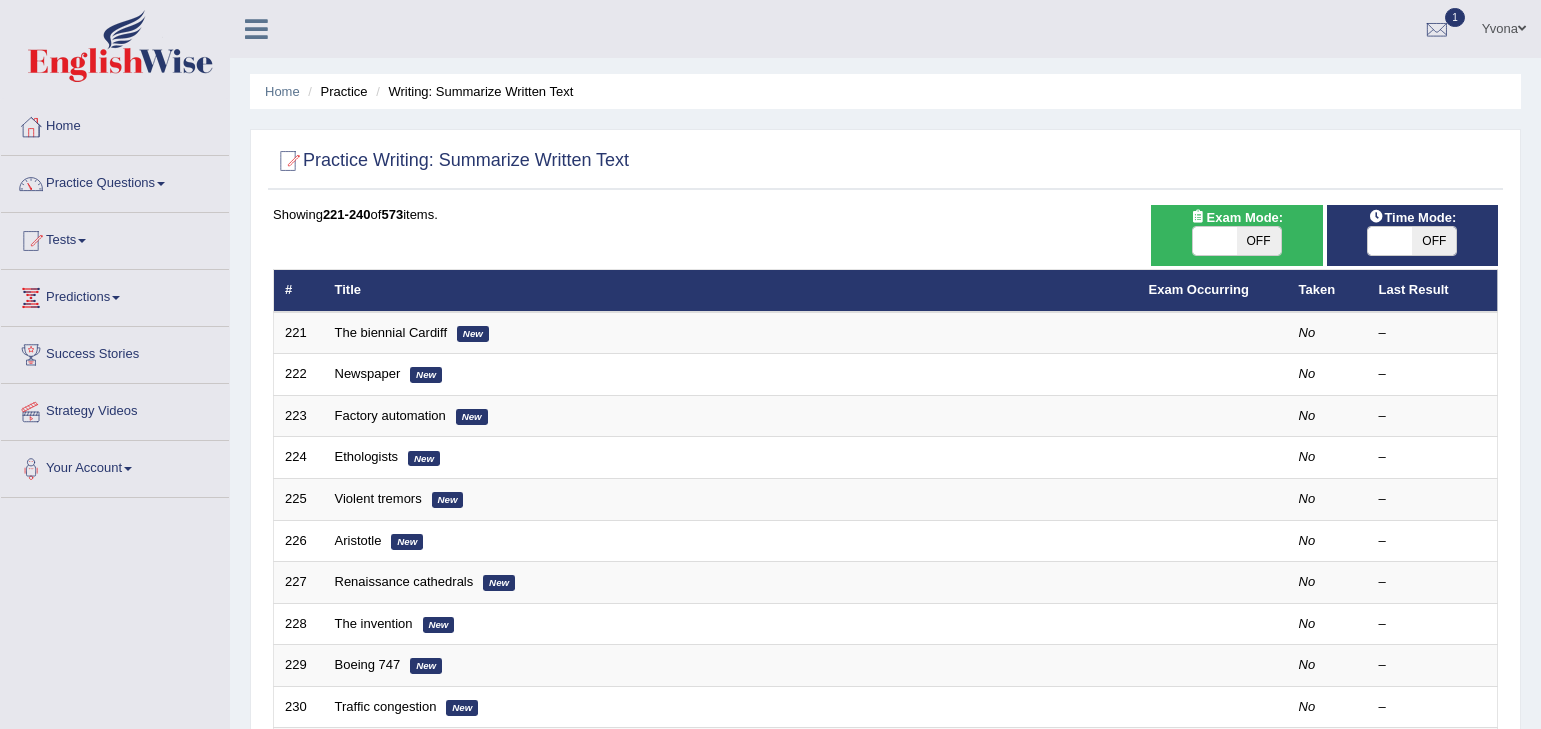 scroll, scrollTop: 516, scrollLeft: 0, axis: vertical 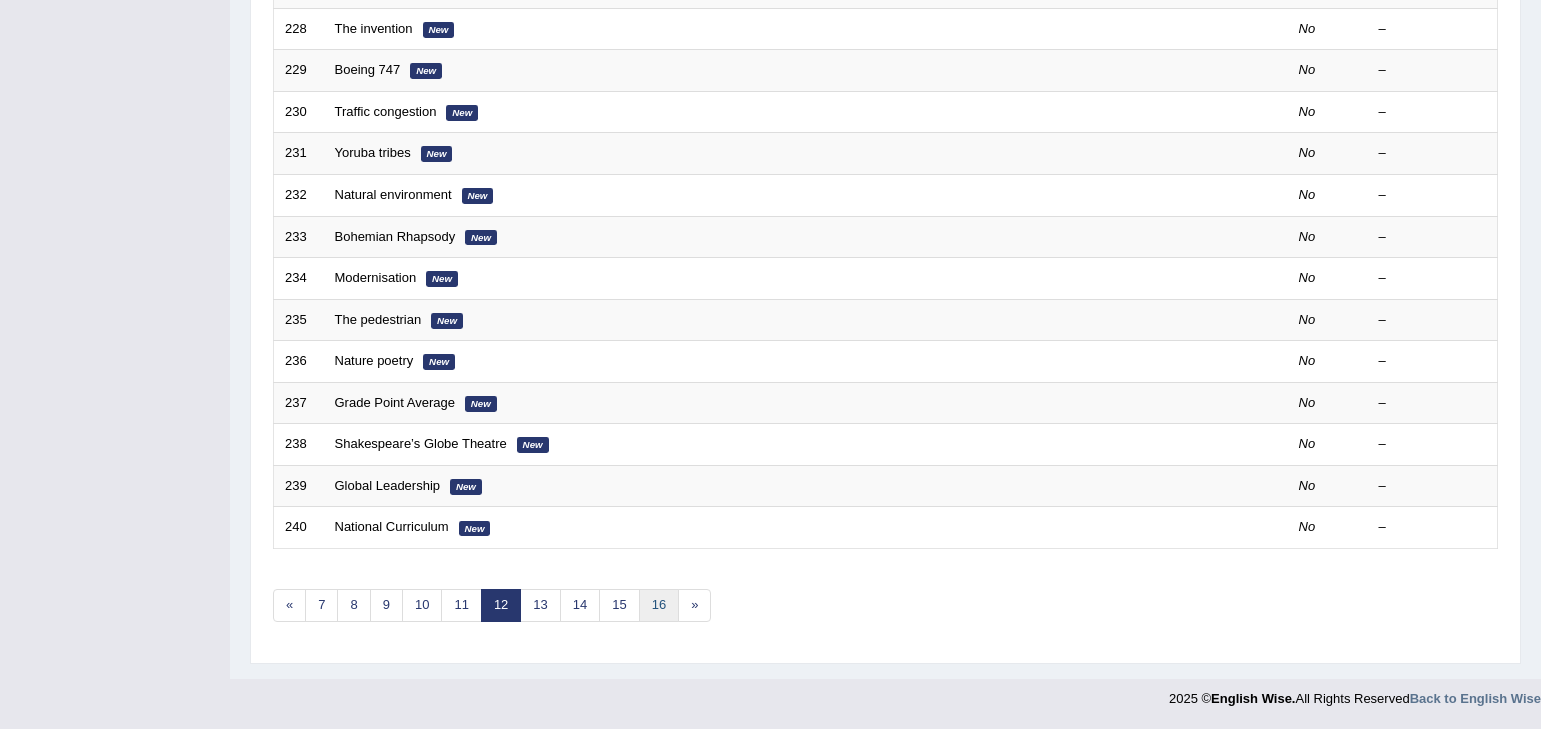 click on "16" at bounding box center (659, 605) 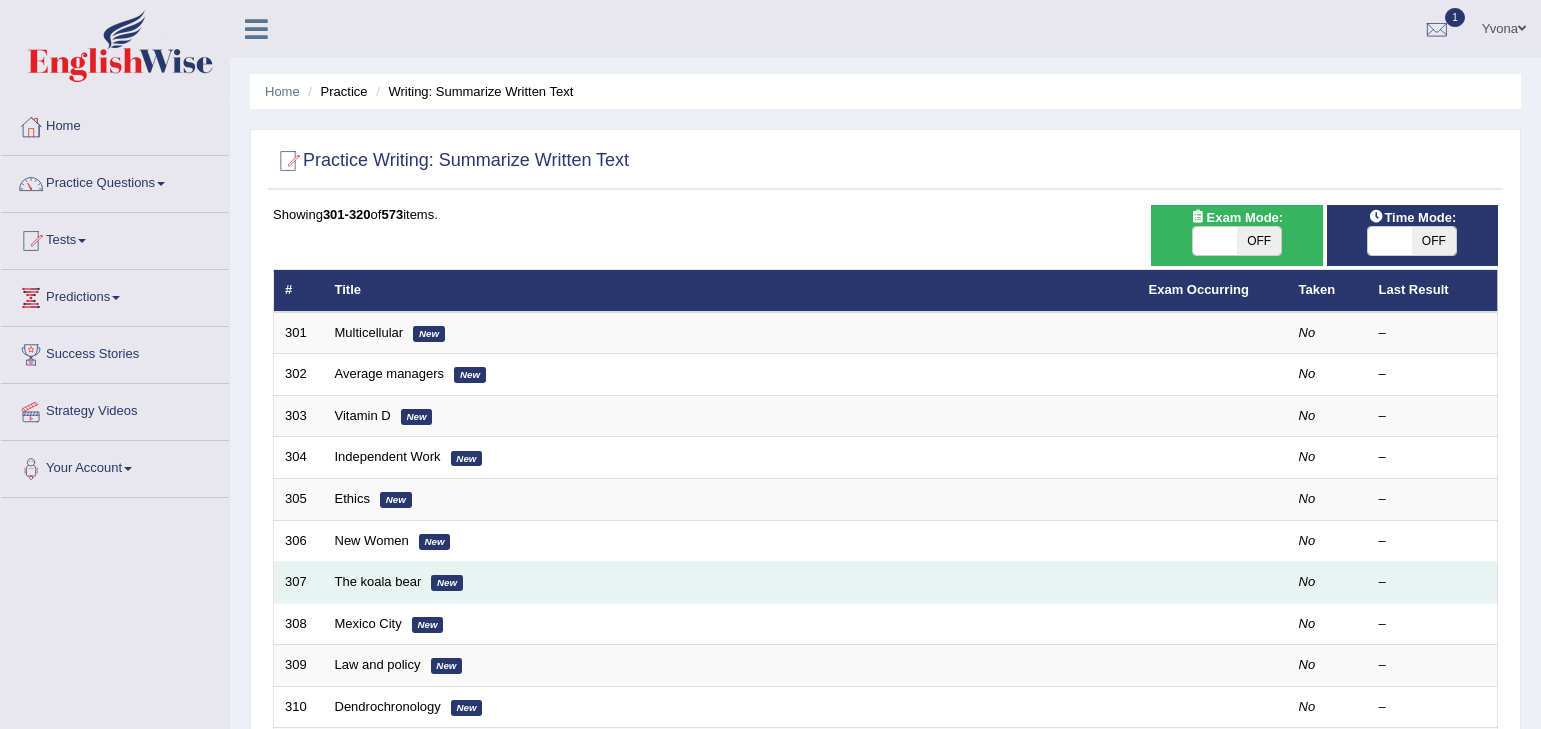 scroll, scrollTop: 313, scrollLeft: 0, axis: vertical 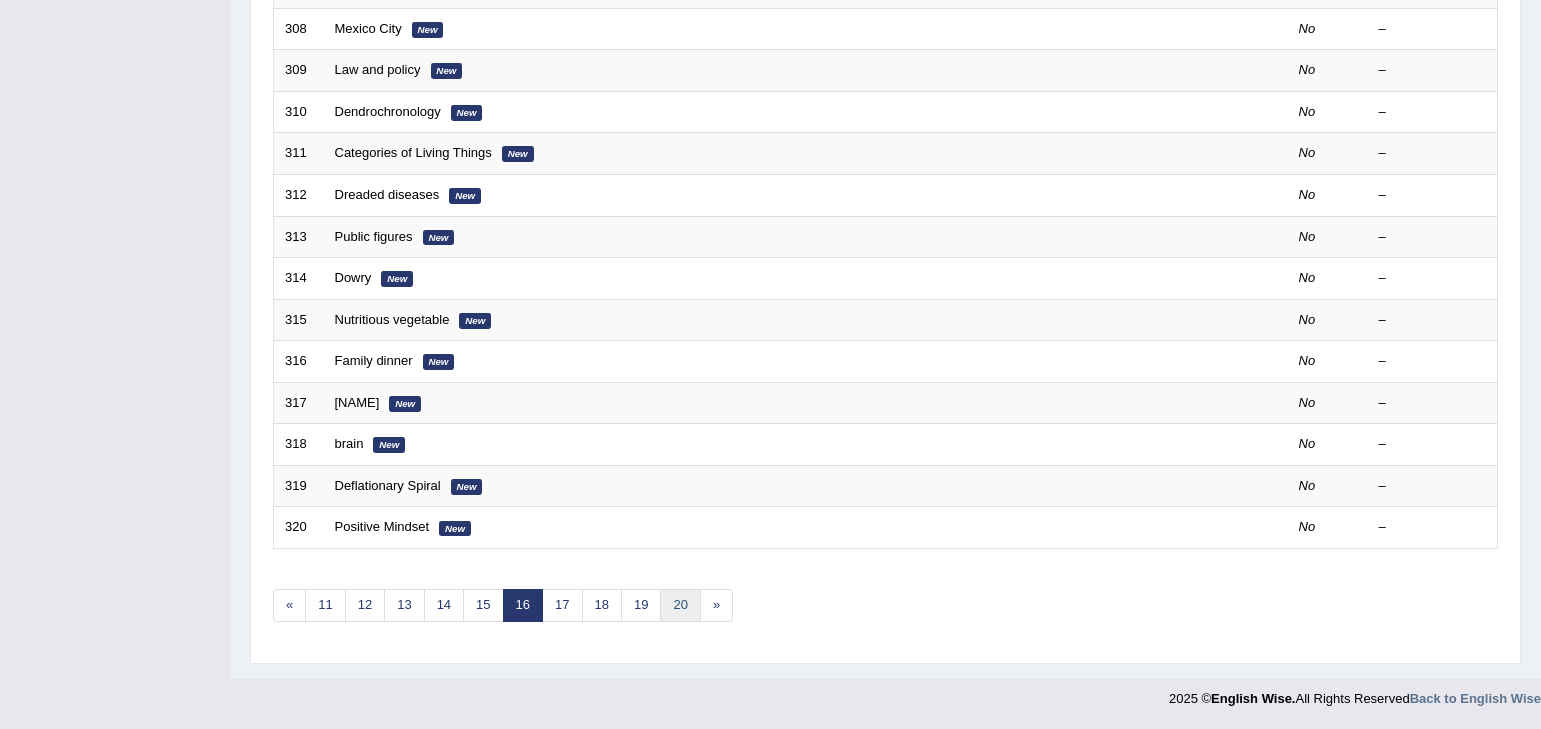 click on "20" at bounding box center (680, 605) 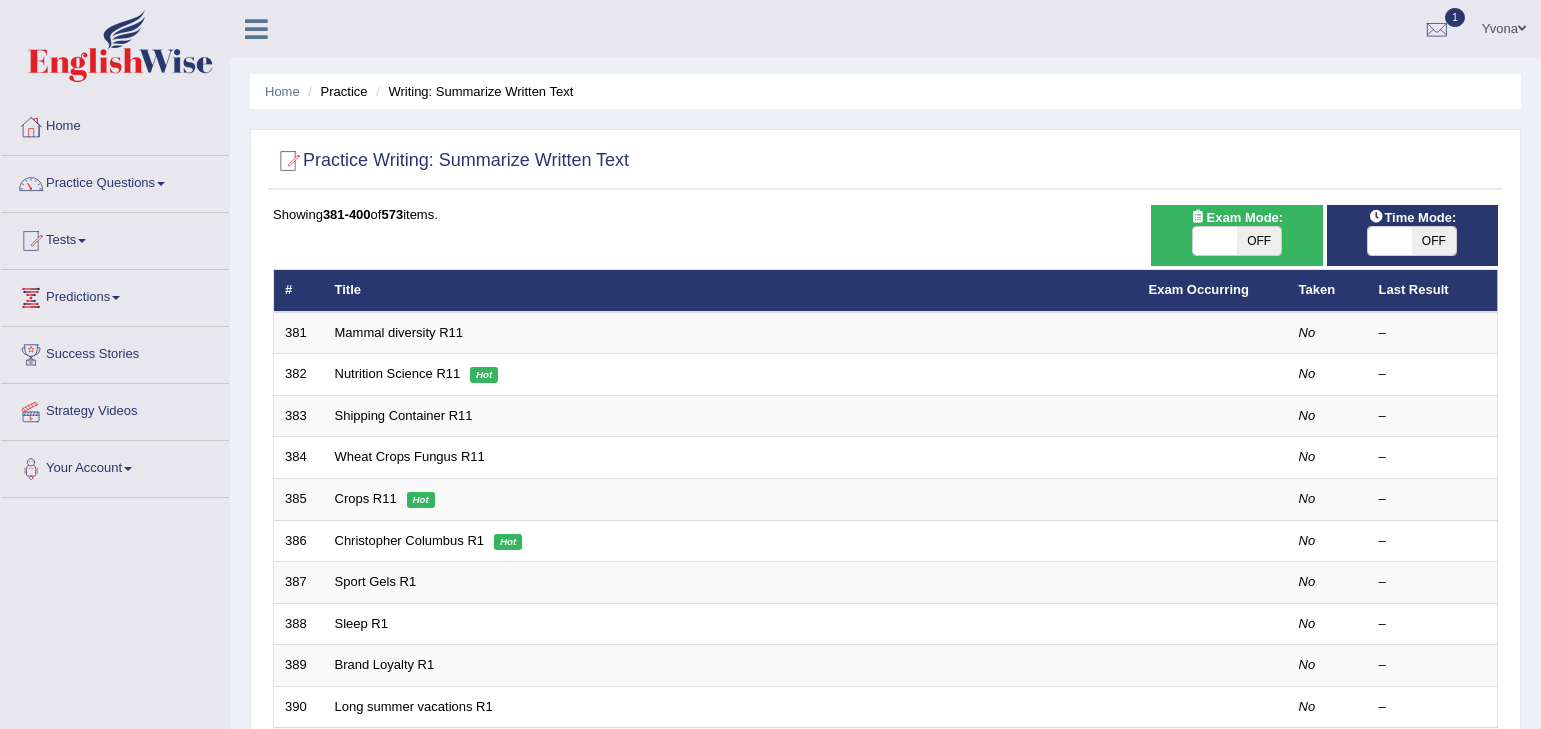 scroll, scrollTop: 0, scrollLeft: 0, axis: both 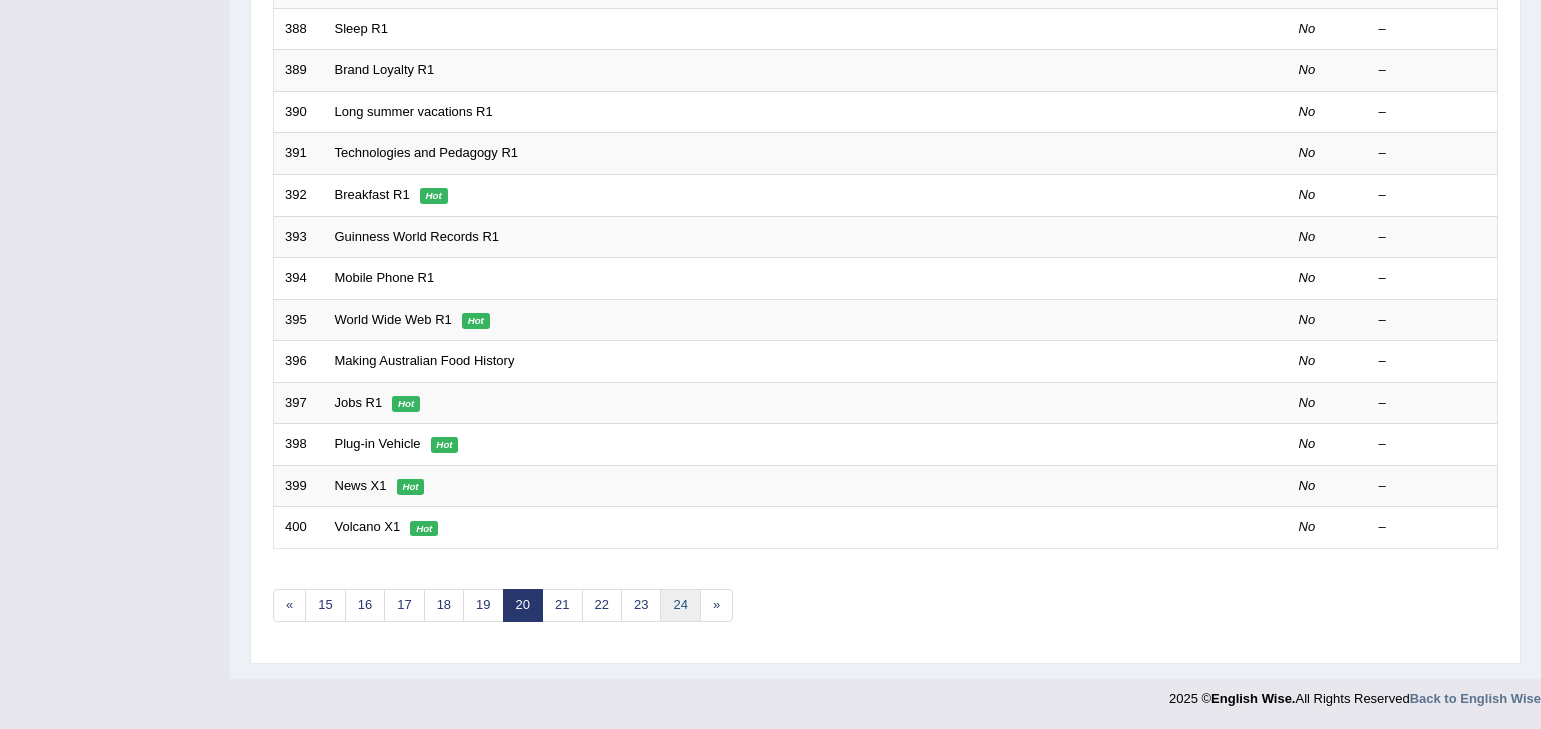 click on "24" at bounding box center (680, 605) 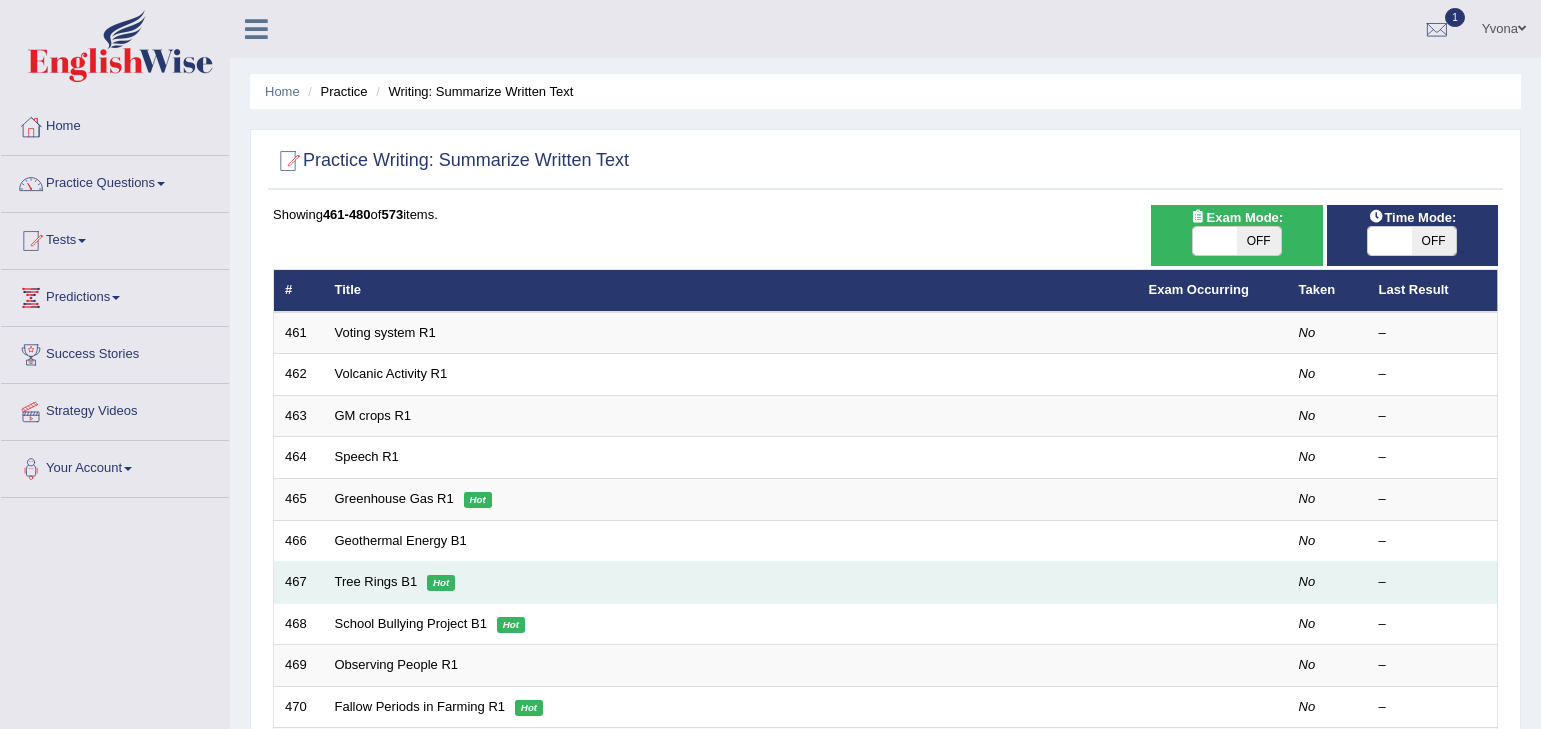 scroll, scrollTop: 8, scrollLeft: 0, axis: vertical 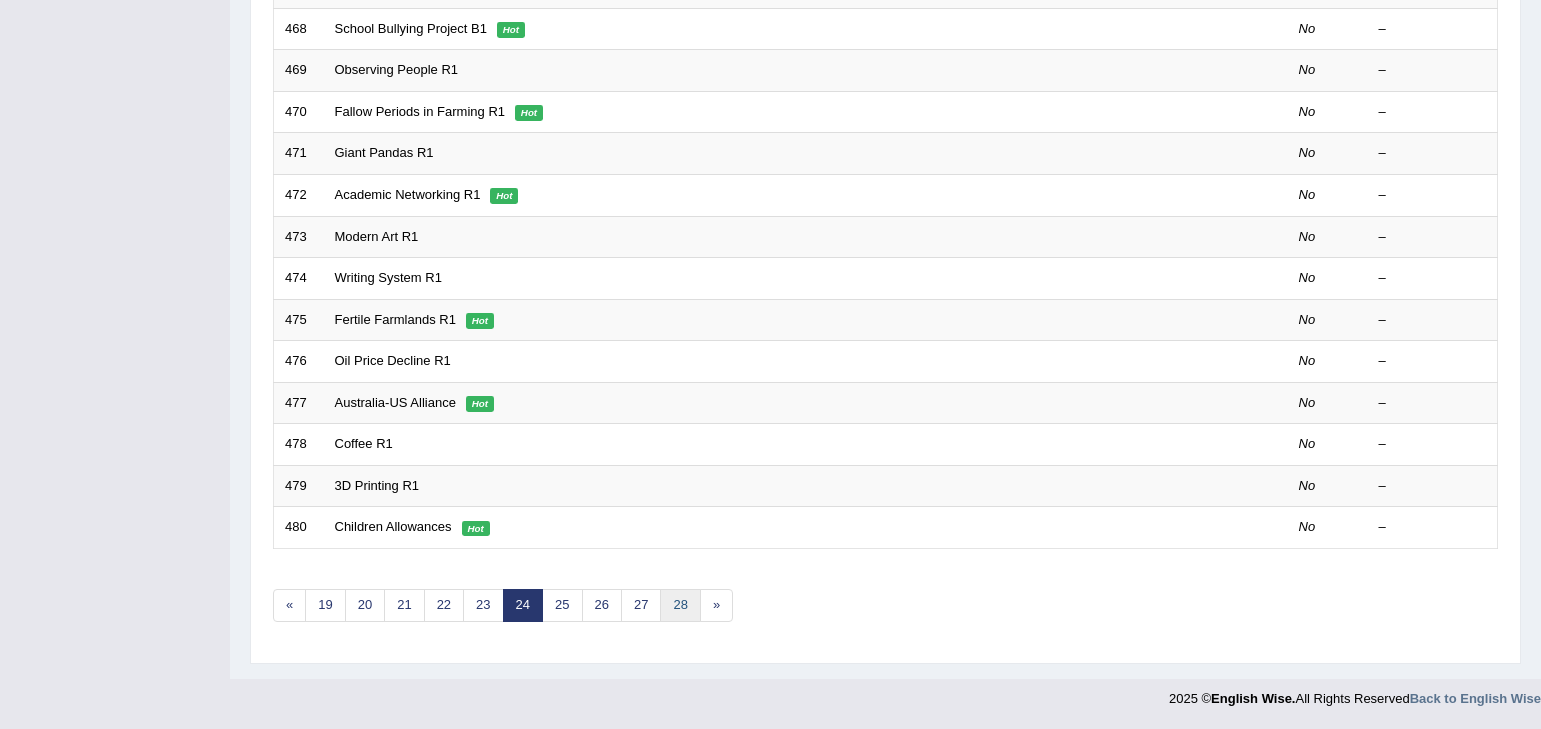 click on "28" at bounding box center [680, 605] 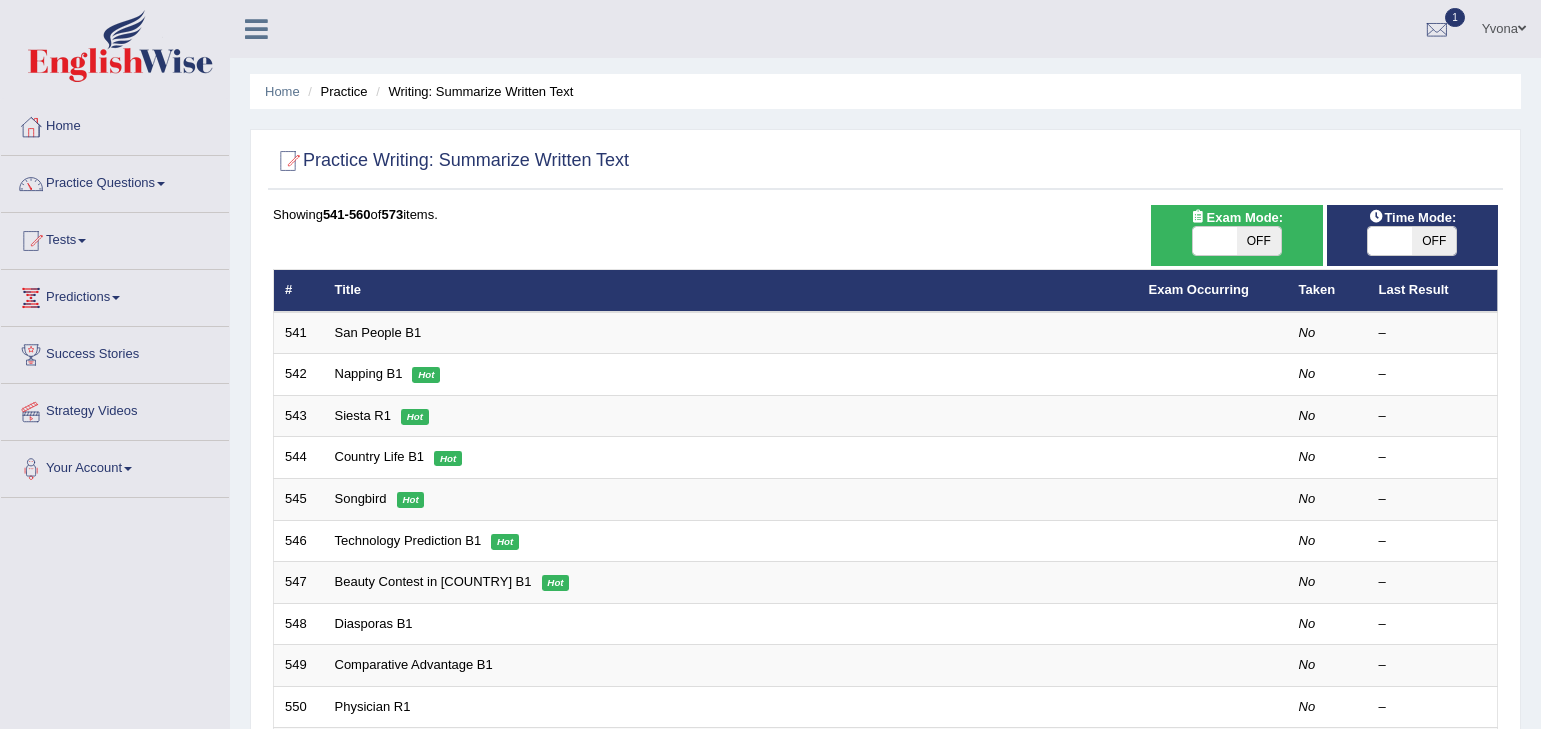 scroll, scrollTop: 0, scrollLeft: 0, axis: both 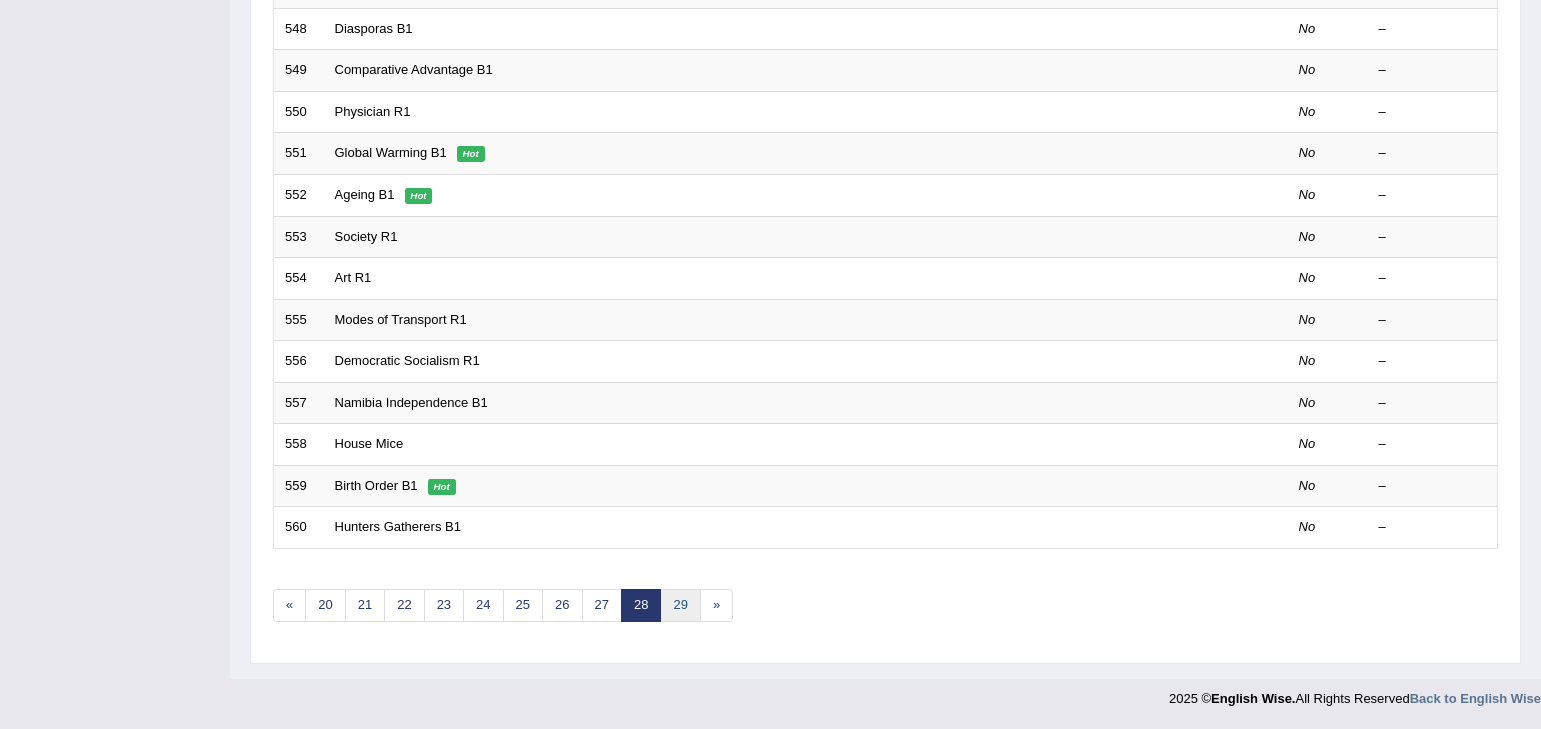 click on "29" at bounding box center (680, 605) 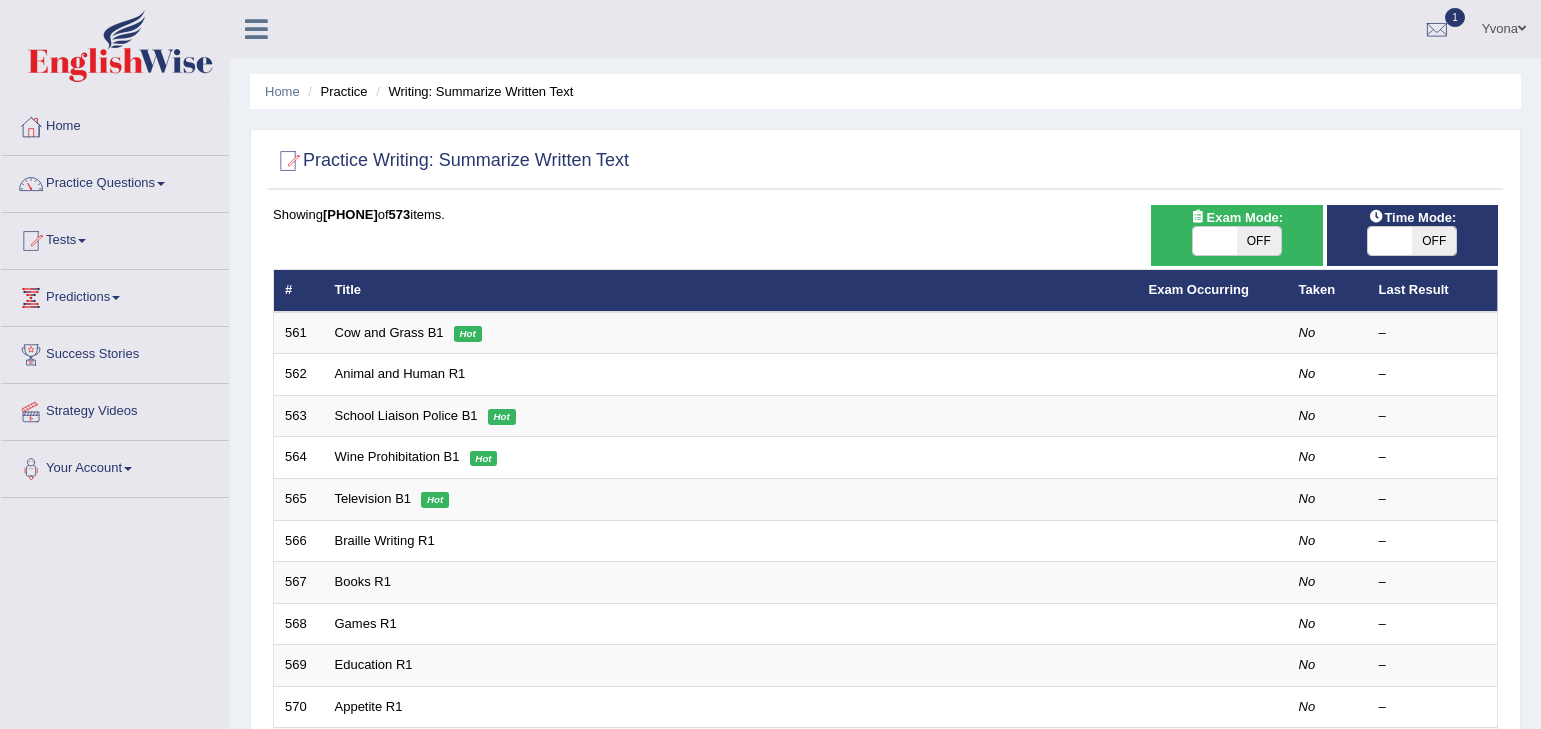 scroll, scrollTop: 293, scrollLeft: 0, axis: vertical 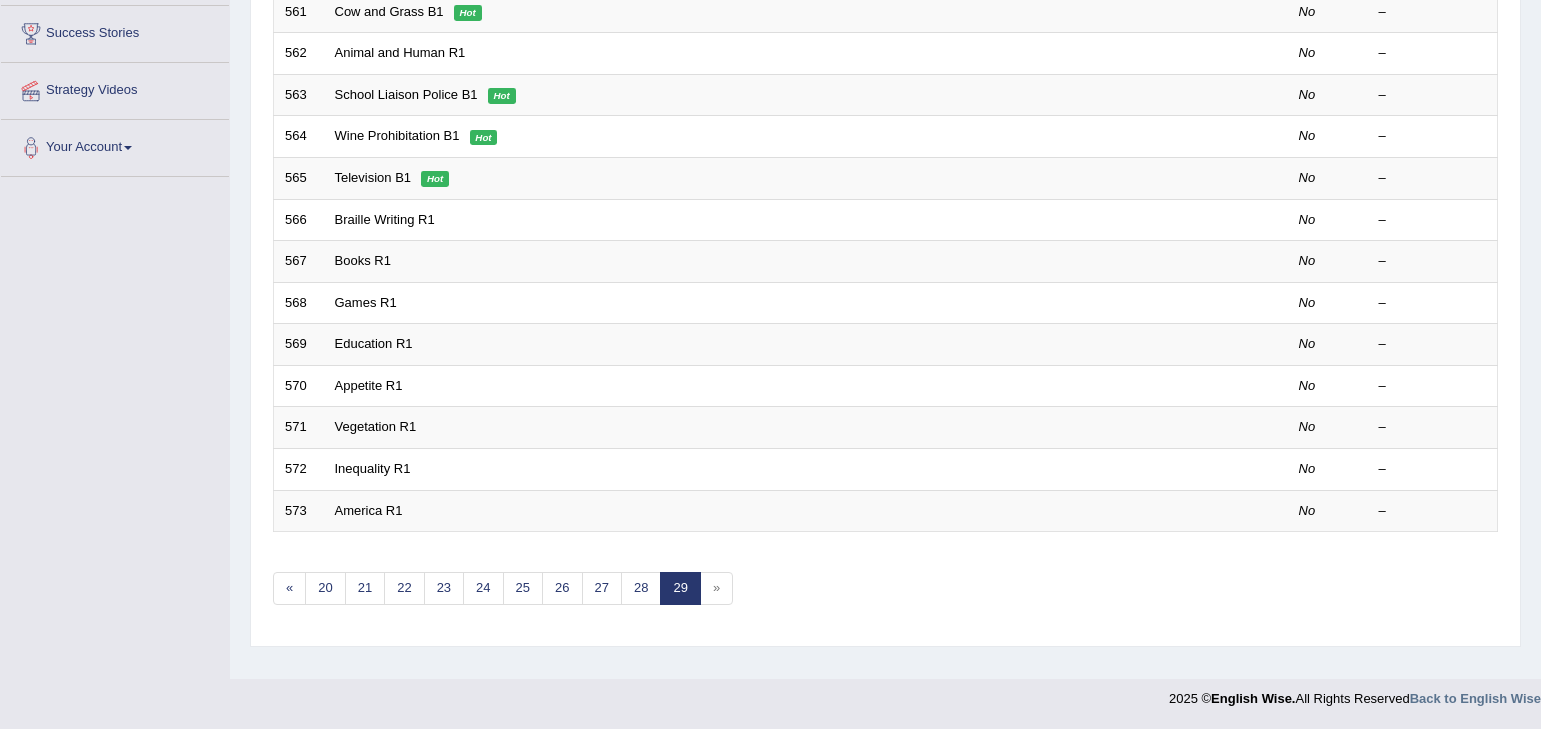 click on "»" at bounding box center [716, 588] 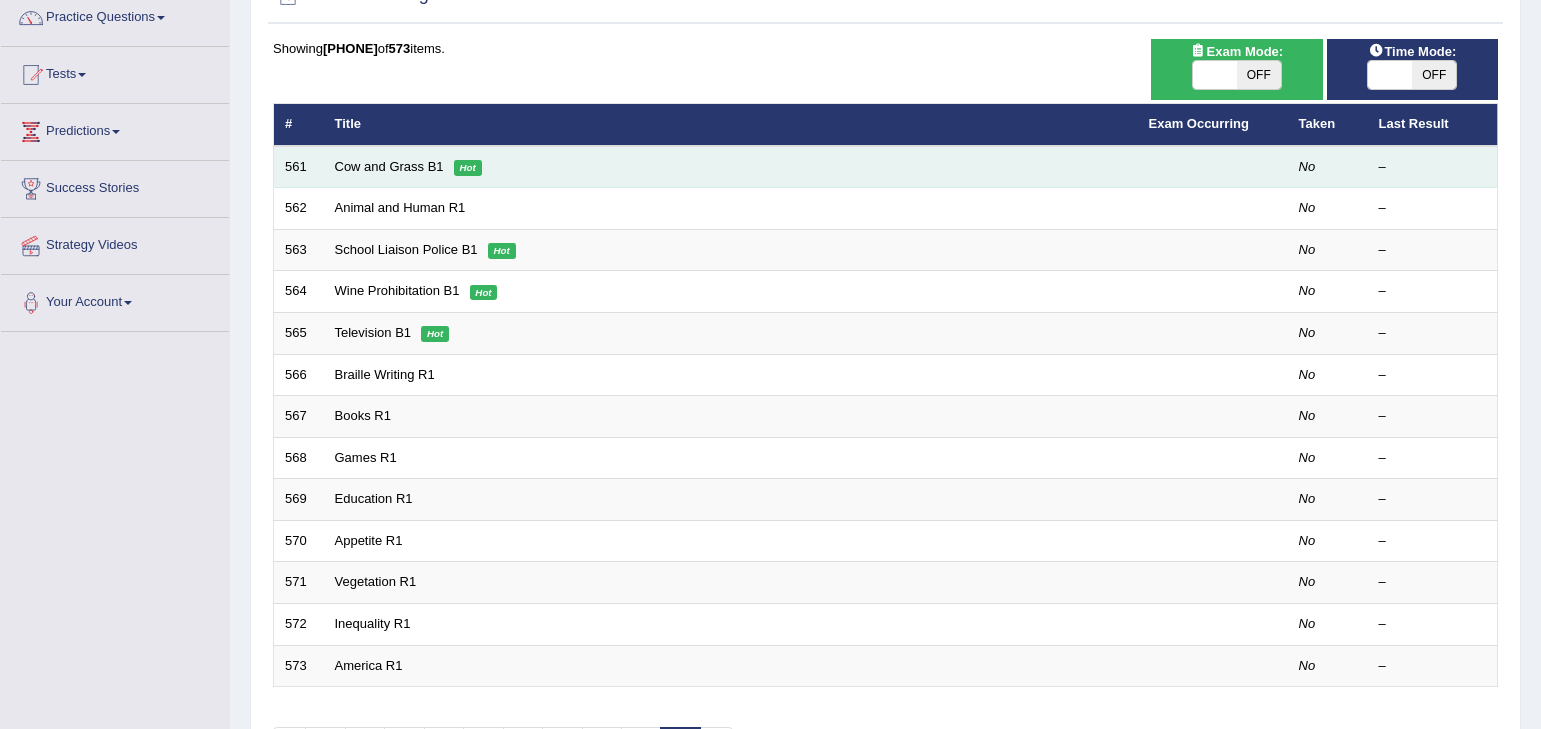 scroll, scrollTop: 0, scrollLeft: 0, axis: both 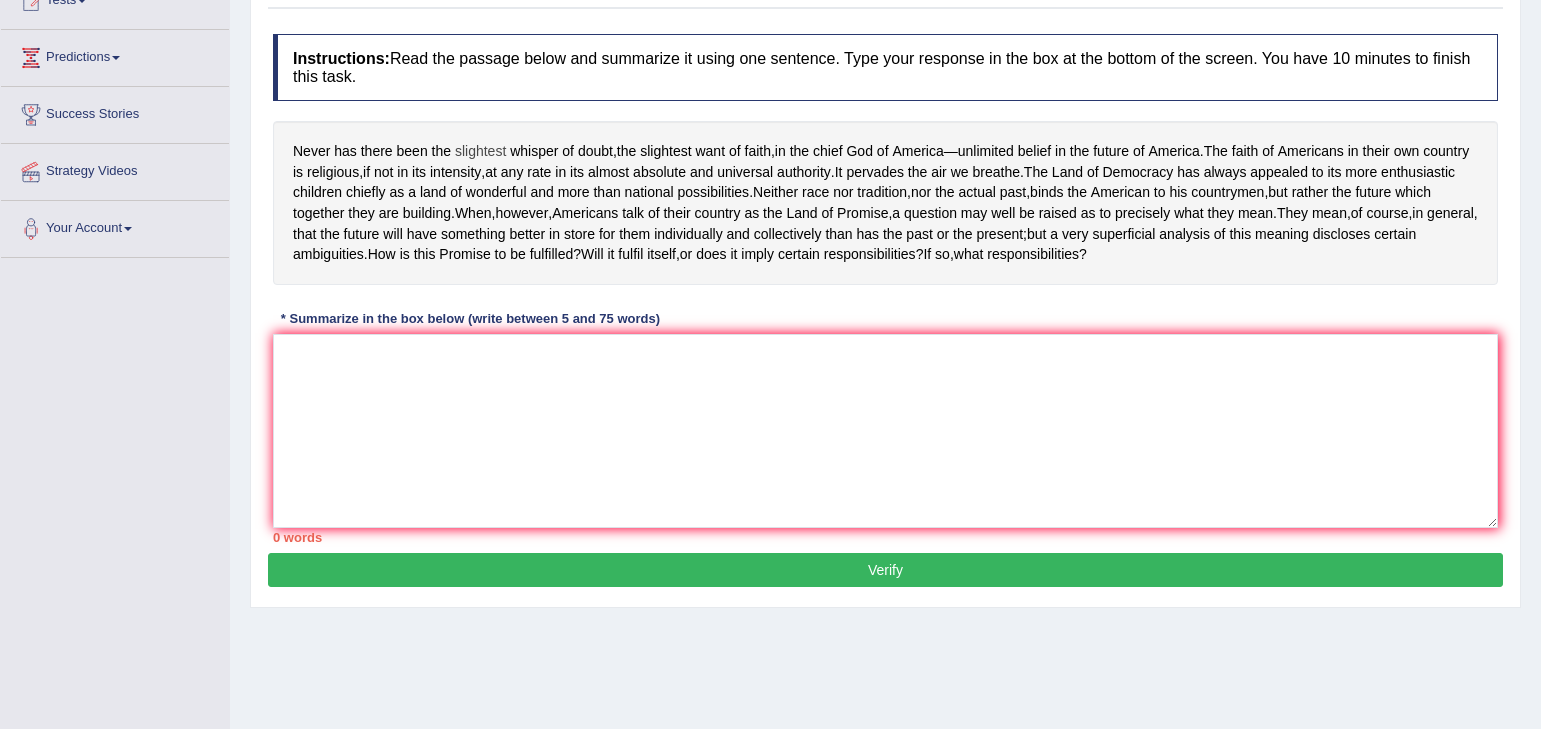 drag, startPoint x: 285, startPoint y: 151, endPoint x: 480, endPoint y: 145, distance: 195.09229 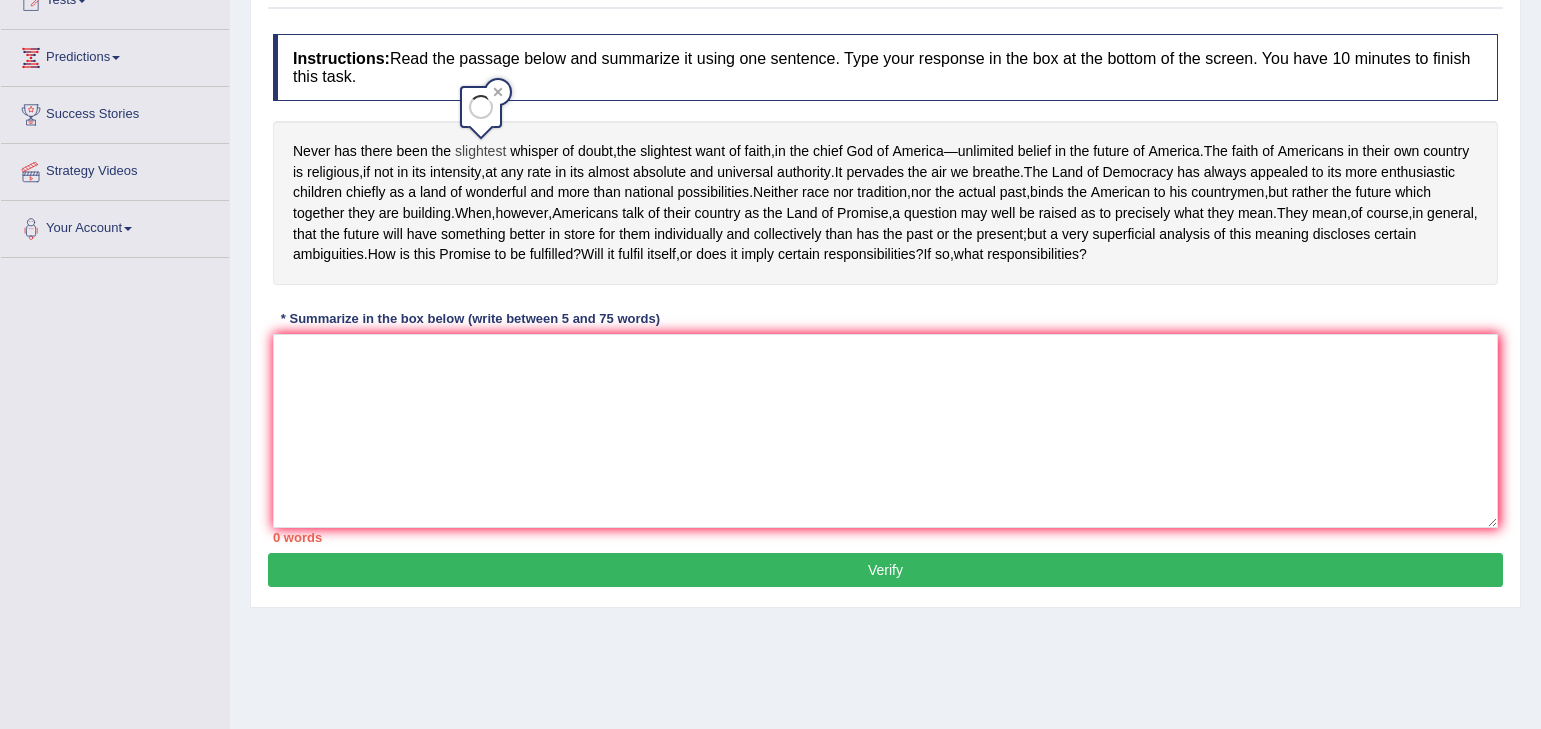 click on "Toggle navigation
Home
Practice Questions   Speaking Practice Read Aloud
Repeat Sentence
Describe Image
Re-tell Lecture
Answer Short Question
Summarize Group Discussion
Respond To A Situation
Writing Practice  Summarize Written Text
Write Essay
Reading Practice  Reading & Writing: Fill In The Blanks
Choose Multiple Answers
Re-order Paragraphs
Fill In The Blanks
Choose Single Answer
Listening Practice  Summarize Spoken Text
Highlight Incorrect Words
Highlight Correct Summary
Select Missing Word
Choose Single Answer
Choose Multiple Answers
Fill In The Blanks
Write From Dictation
Pronunciation
Tests  Take Practice Sectional Test" at bounding box center (770, 124) 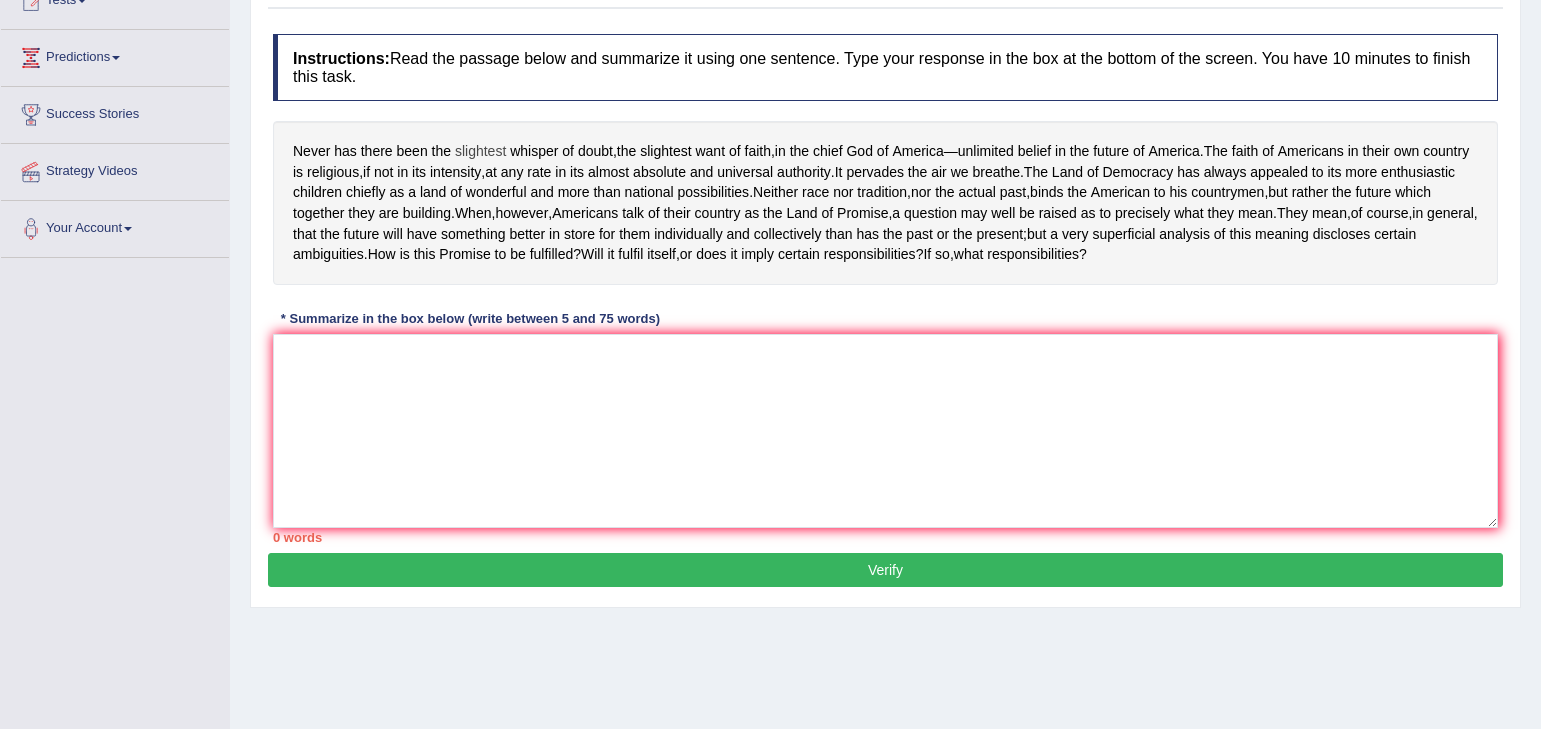 click on "slightest" at bounding box center (480, 151) 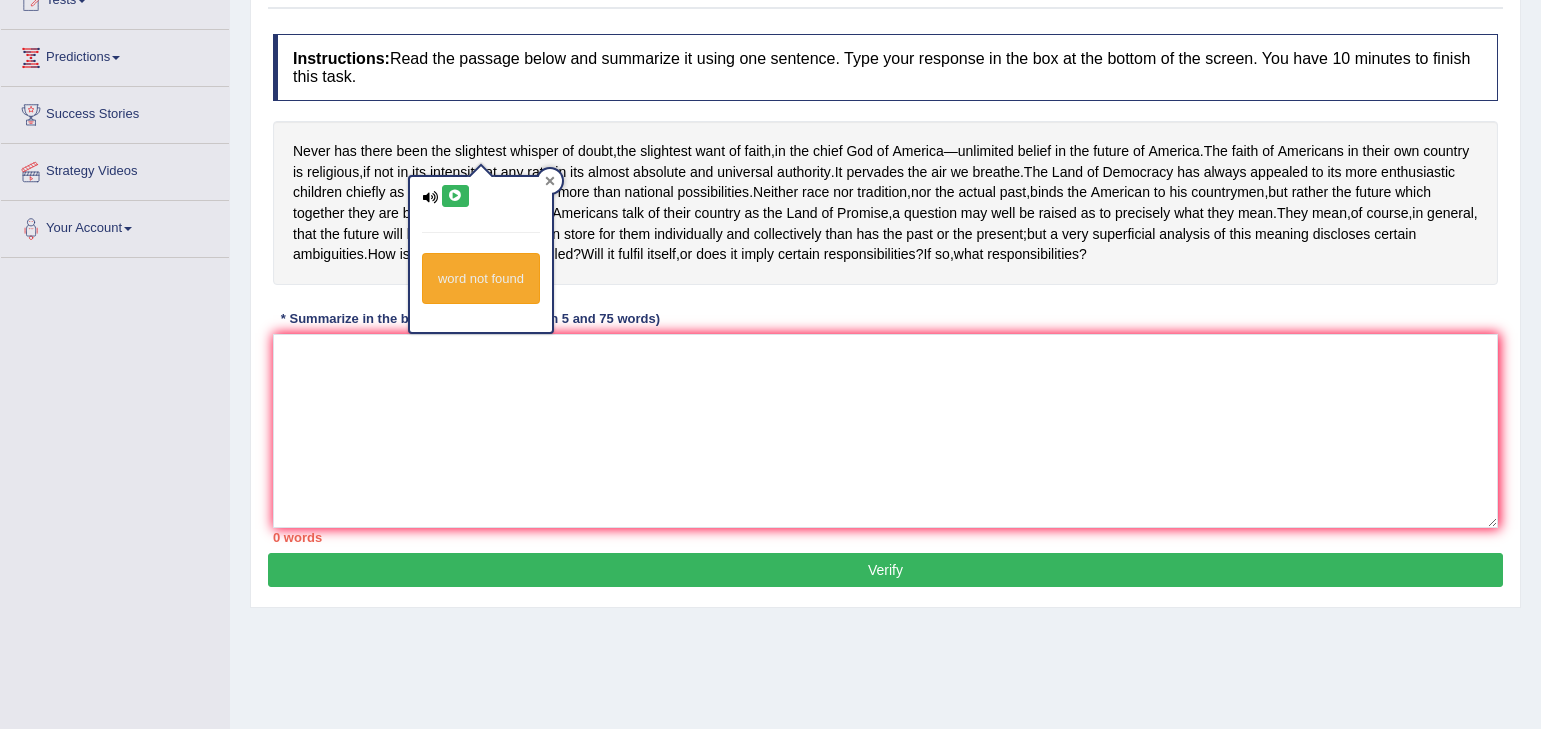 click at bounding box center [550, 181] 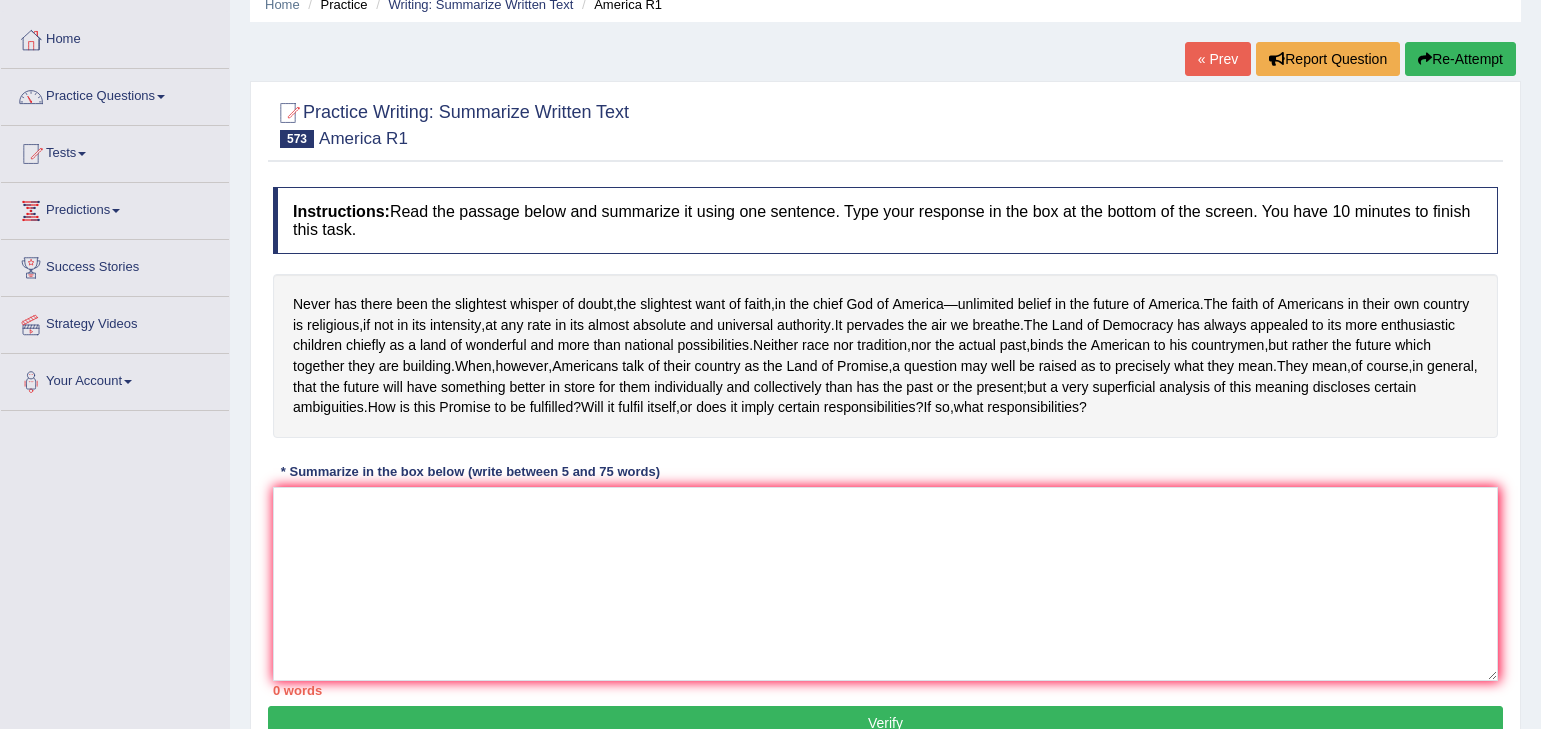 scroll, scrollTop: 0, scrollLeft: 0, axis: both 